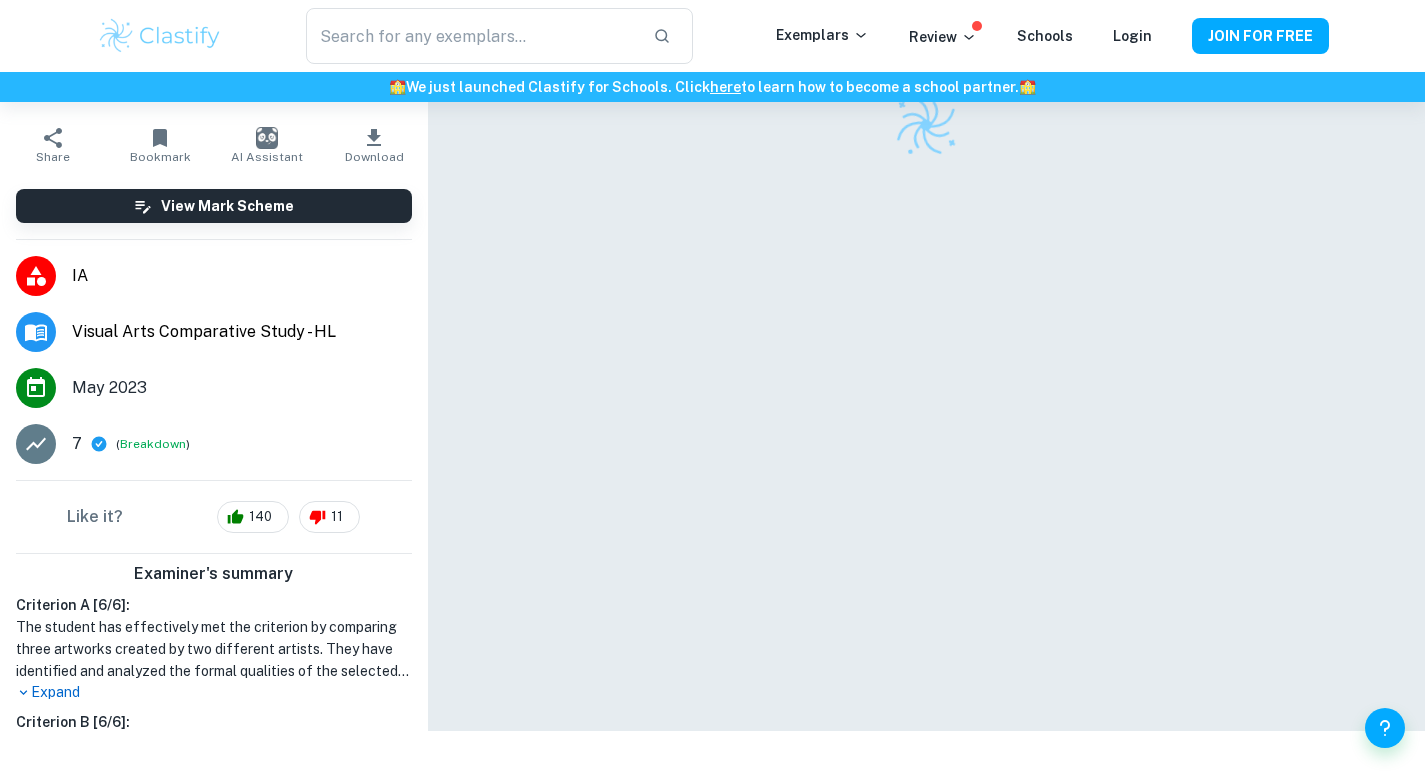 scroll, scrollTop: 0, scrollLeft: 0, axis: both 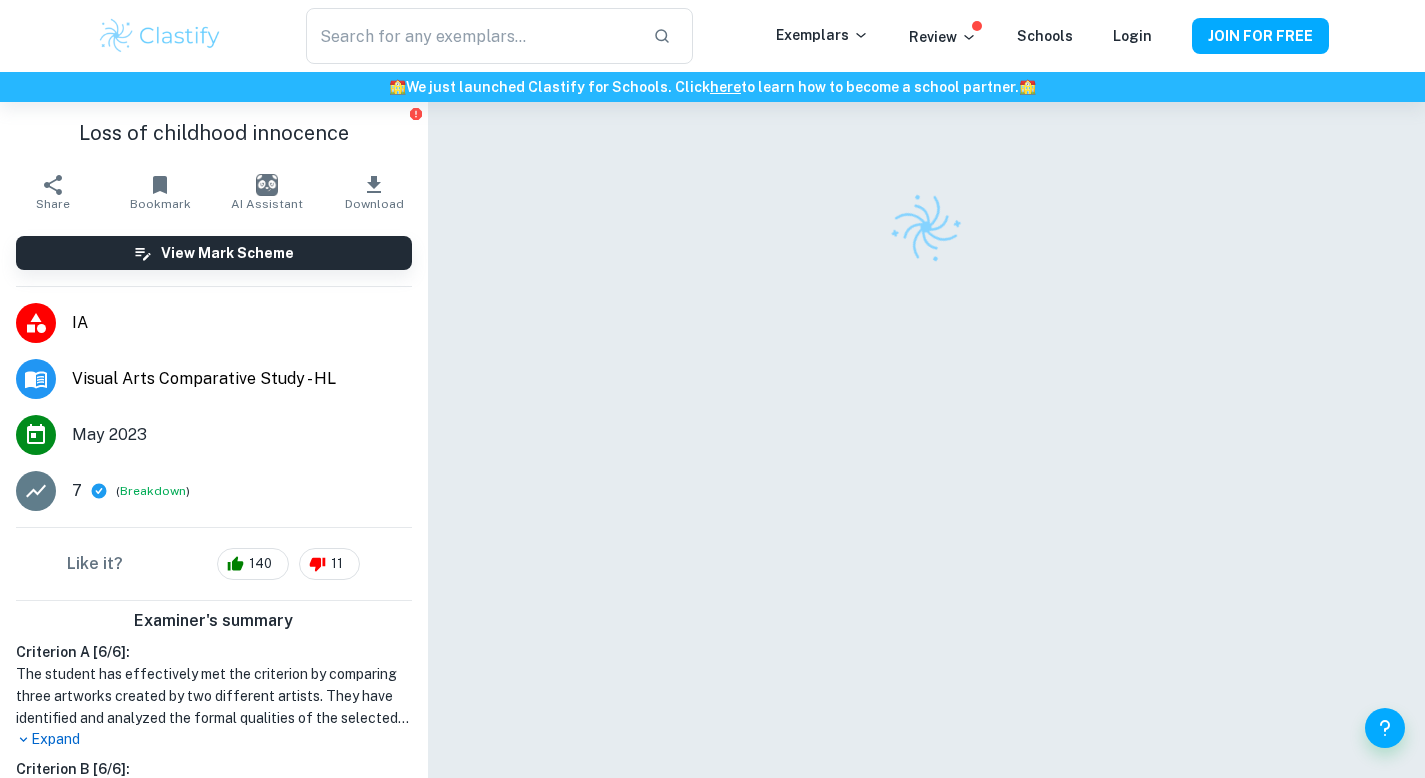click at bounding box center [160, 36] 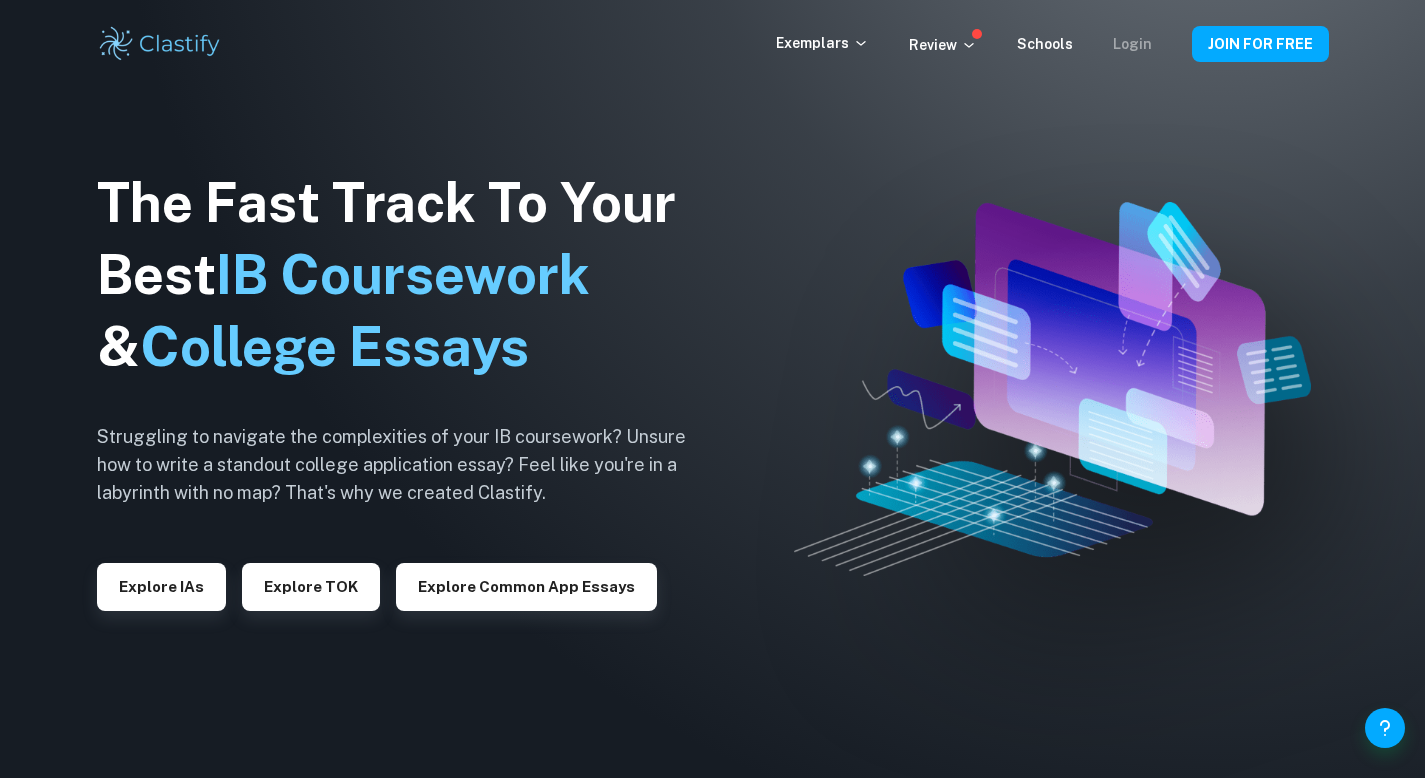 click on "Login" at bounding box center [1132, 44] 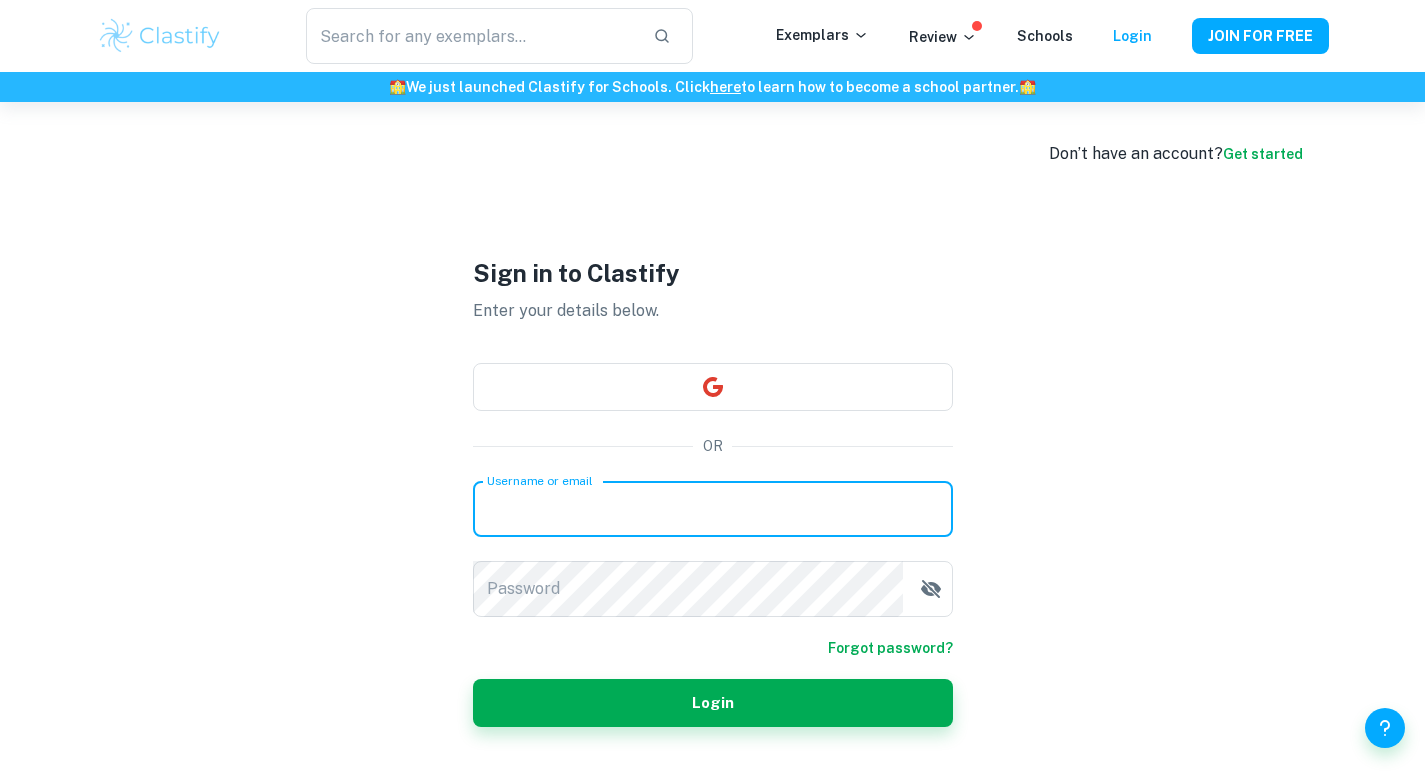 click on "Username or email" at bounding box center (713, 509) 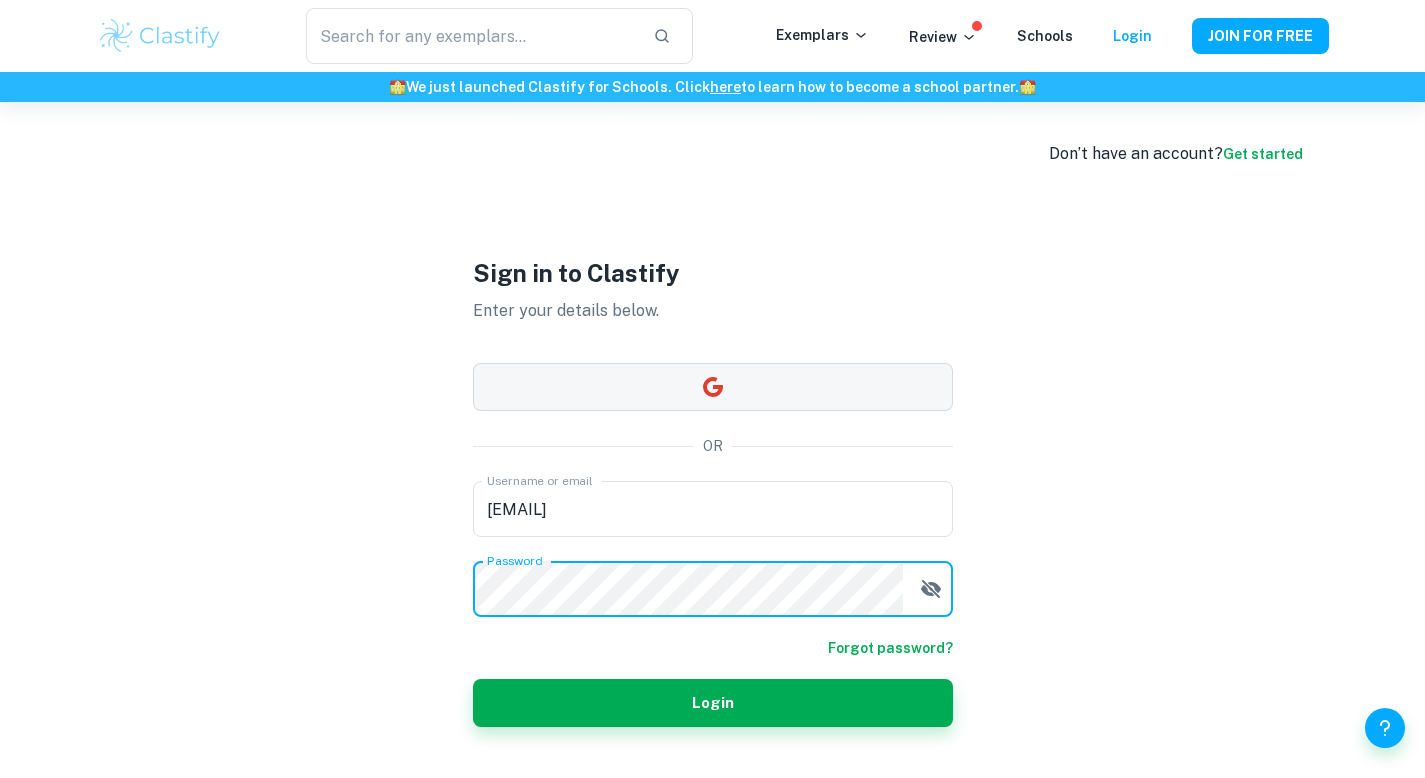 click at bounding box center [713, 387] 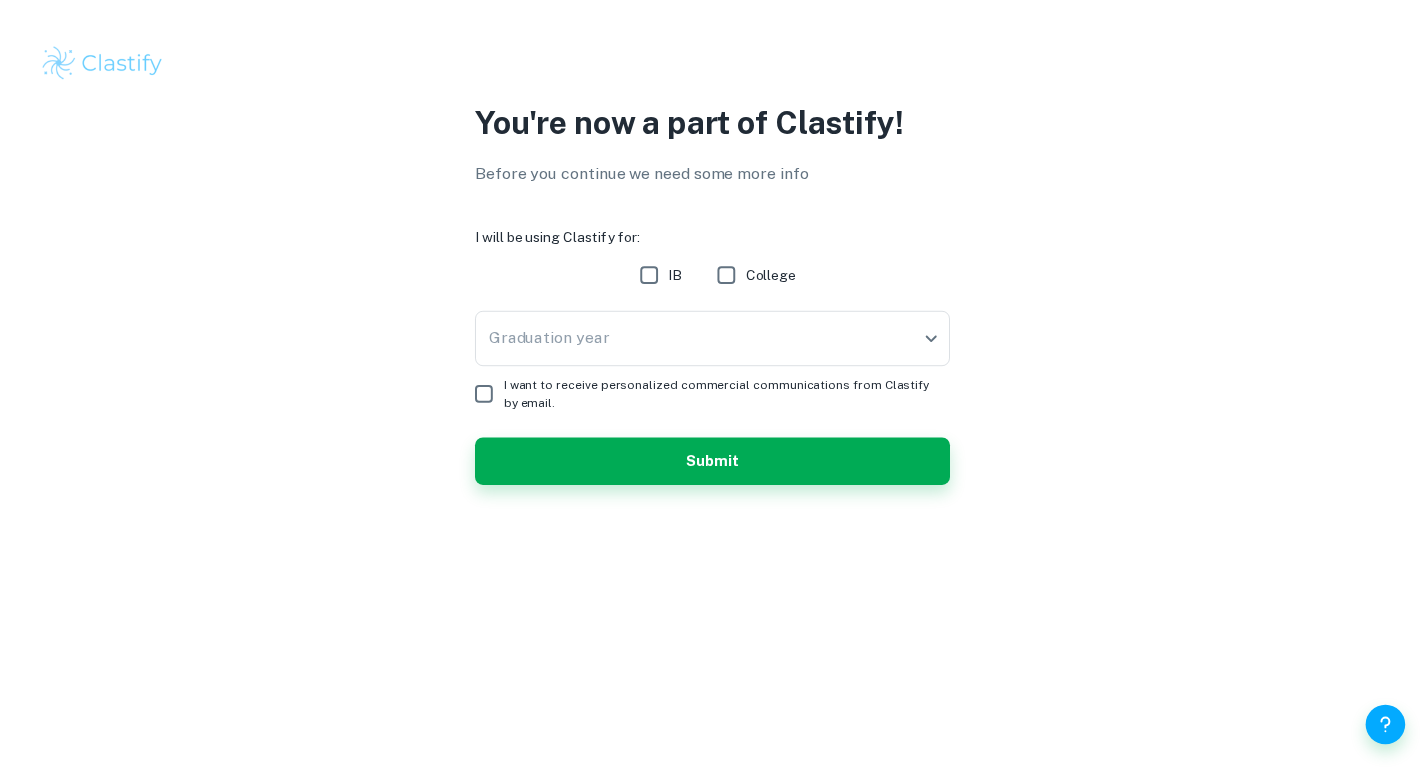 scroll, scrollTop: 0, scrollLeft: 0, axis: both 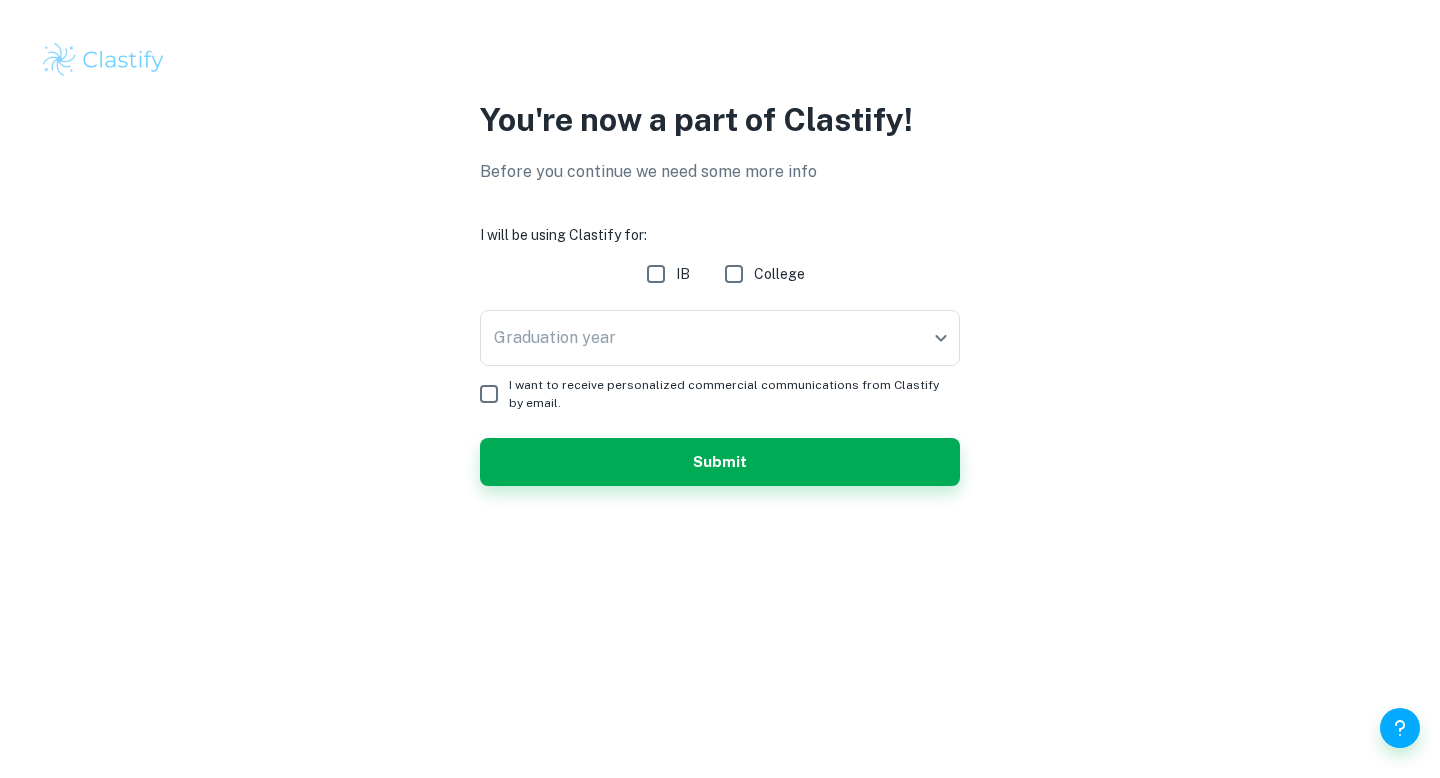 click on "IB" at bounding box center (656, 274) 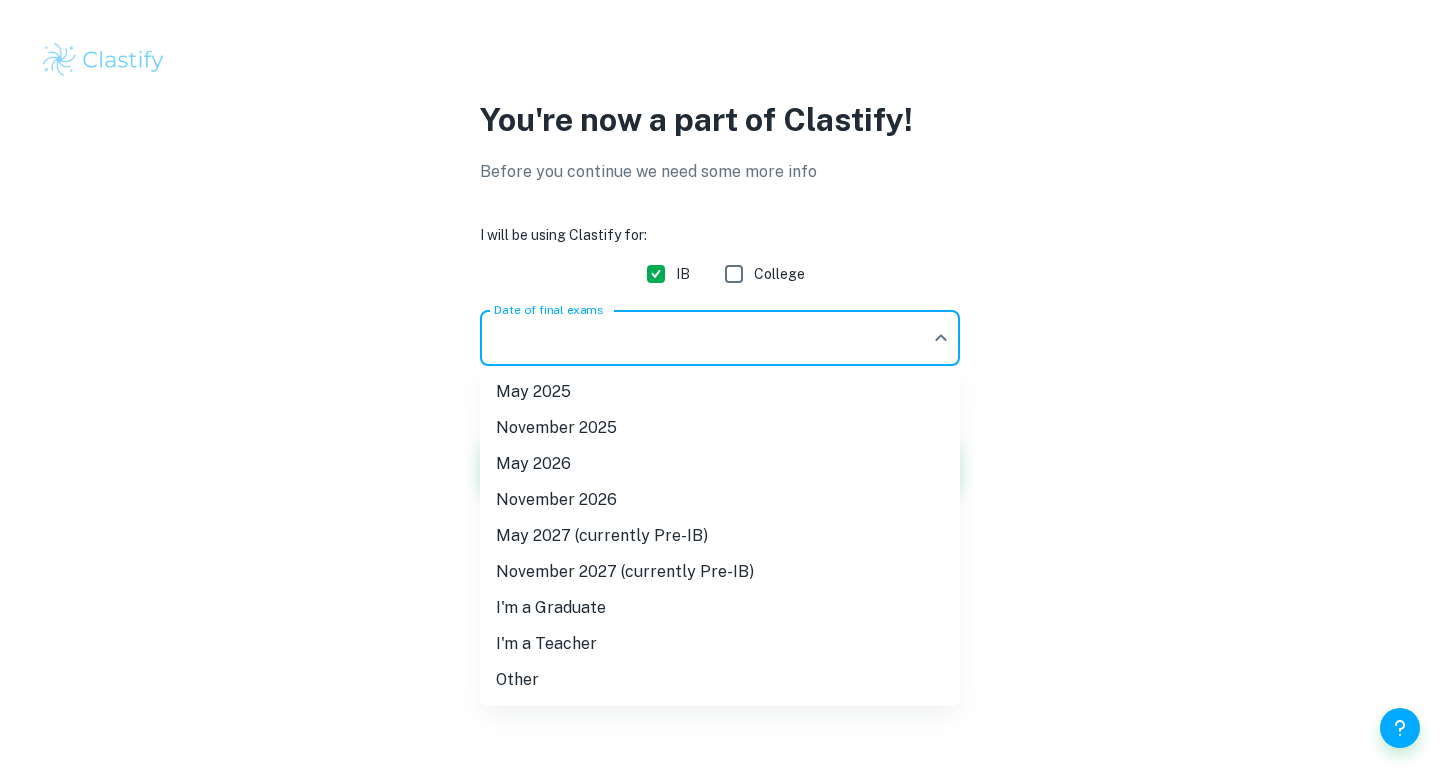 click on "We value your privacy We use cookies to enhance your browsing experience, serve personalised ads or content, and analyse our traffic. By clicking "Accept All", you consent to our use of cookies.   Cookie Policy Customise   Reject All   Accept All   Customise Consent Preferences   We use cookies to help you navigate efficiently and perform certain functions. You will find detailed information about all cookies under each consent category below. The cookies that are categorised as "Necessary" are stored on your browser as they are essential for enabling the basic functionalities of the site. ...  Show more For more information on how Google's third-party cookies operate and handle your data, see:   Google Privacy Policy Necessary Always Active Necessary cookies are required to enable the basic features of this site, such as providing secure log-in or adjusting your consent preferences. These cookies do not store any personally identifiable data. Functional Analytics Performance Advertisement Uncategorised" at bounding box center (720, 389) 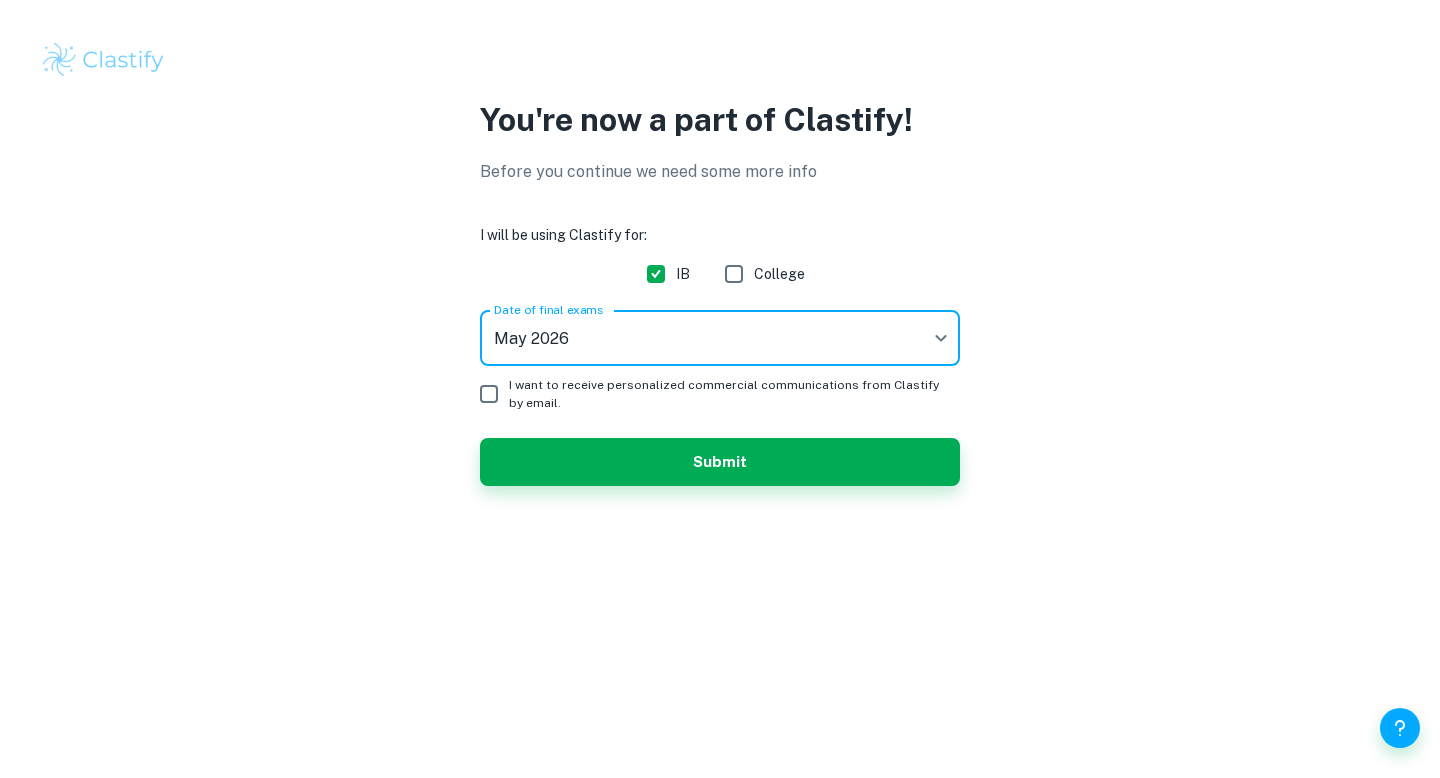 click on "We value your privacy We use cookies to enhance your browsing experience, serve personalised ads or content, and analyse our traffic. By clicking "Accept All", you consent to our use of cookies.   Cookie Policy Customise   Reject All   Accept All   Customise Consent Preferences   We use cookies to help you navigate efficiently and perform certain functions. You will find detailed information about all cookies under each consent category below. The cookies that are categorised as "Necessary" are stored on your browser as they are essential for enabling the basic functionalities of the site. ...  Show more For more information on how Google's third-party cookies operate and handle your data, see:   Google Privacy Policy Necessary Always Active Necessary cookies are required to enable the basic features of this site, such as providing secure log-in or adjusting your consent preferences. These cookies do not store any personally identifiable data. Functional Analytics Performance Advertisement Uncategorised" at bounding box center (720, 389) 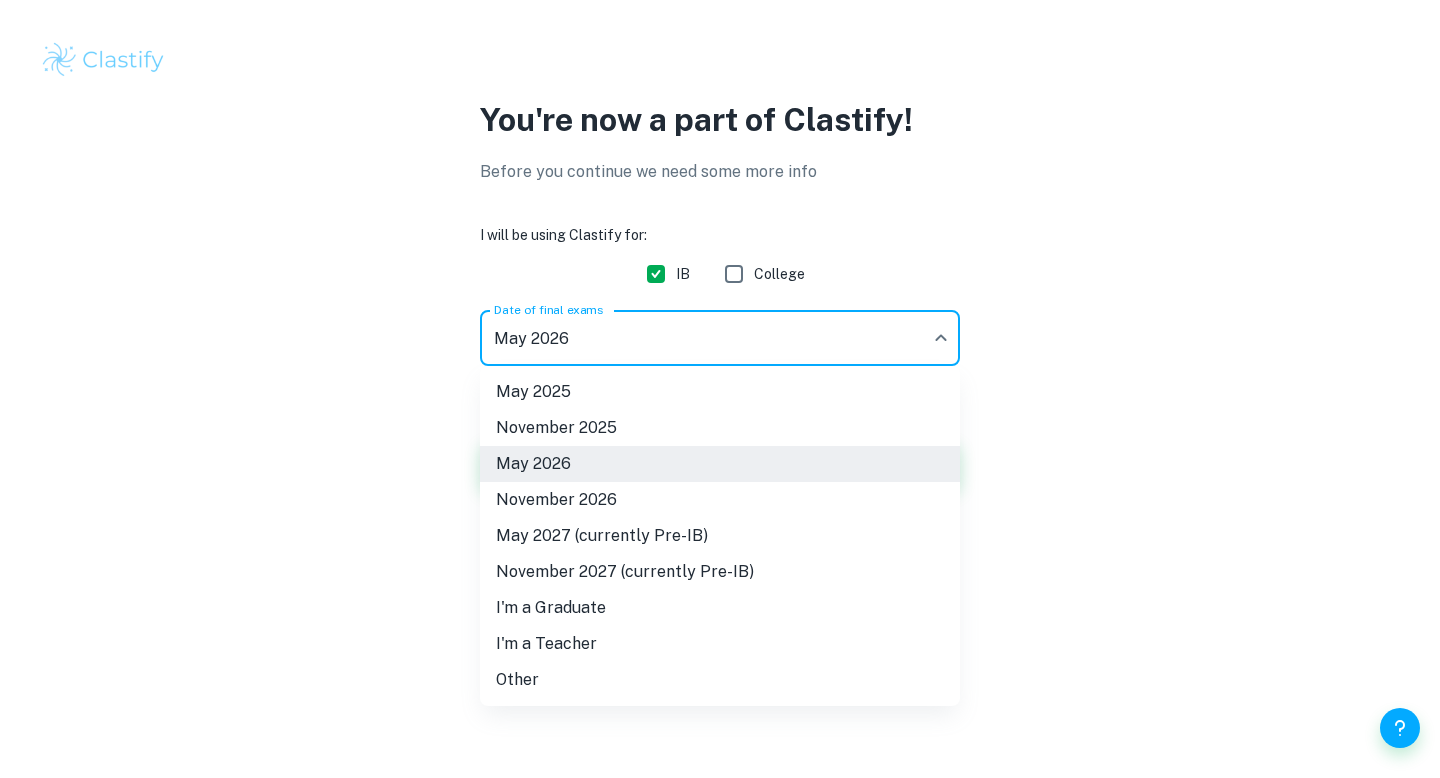 click at bounding box center [720, 389] 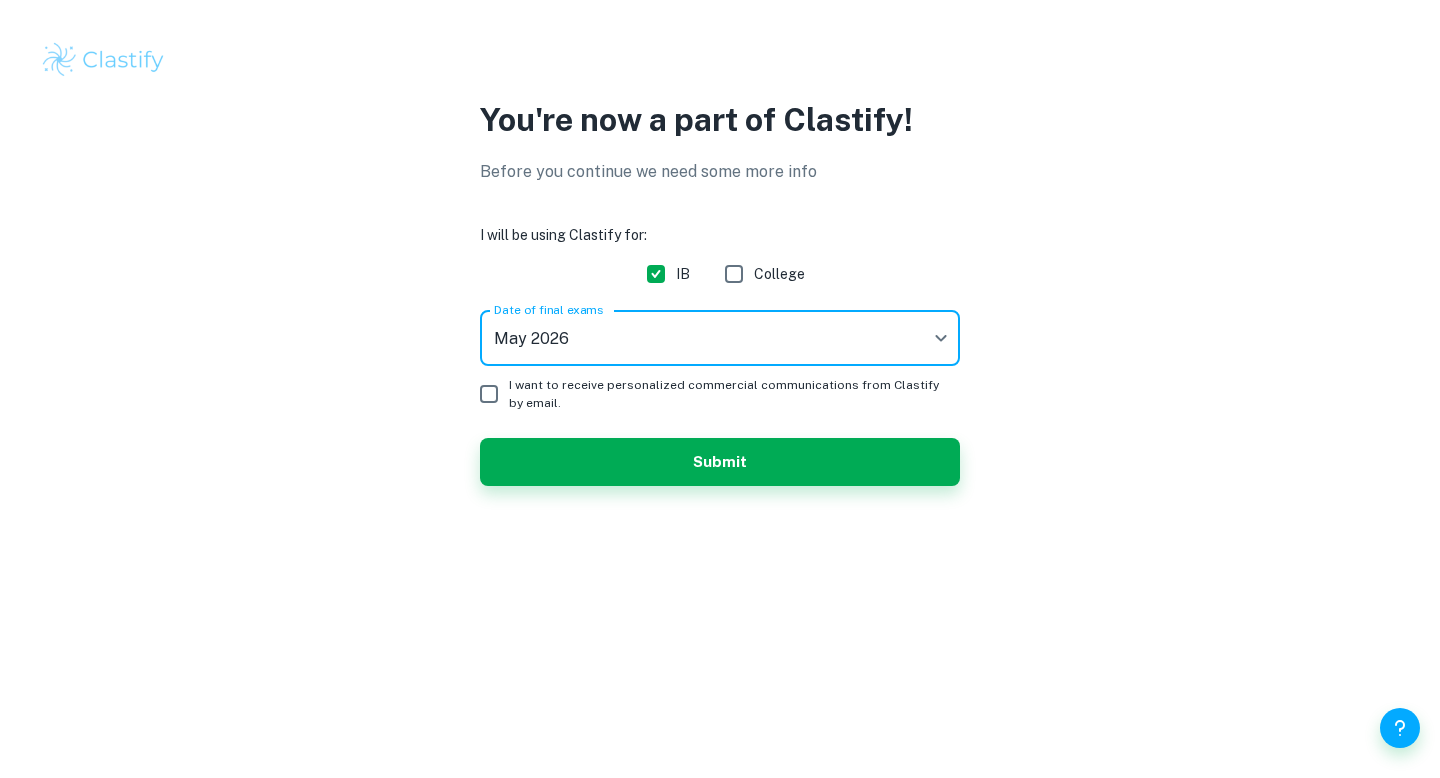click on "I want to receive personalized commercial communications from Clastify by email." at bounding box center (489, 394) 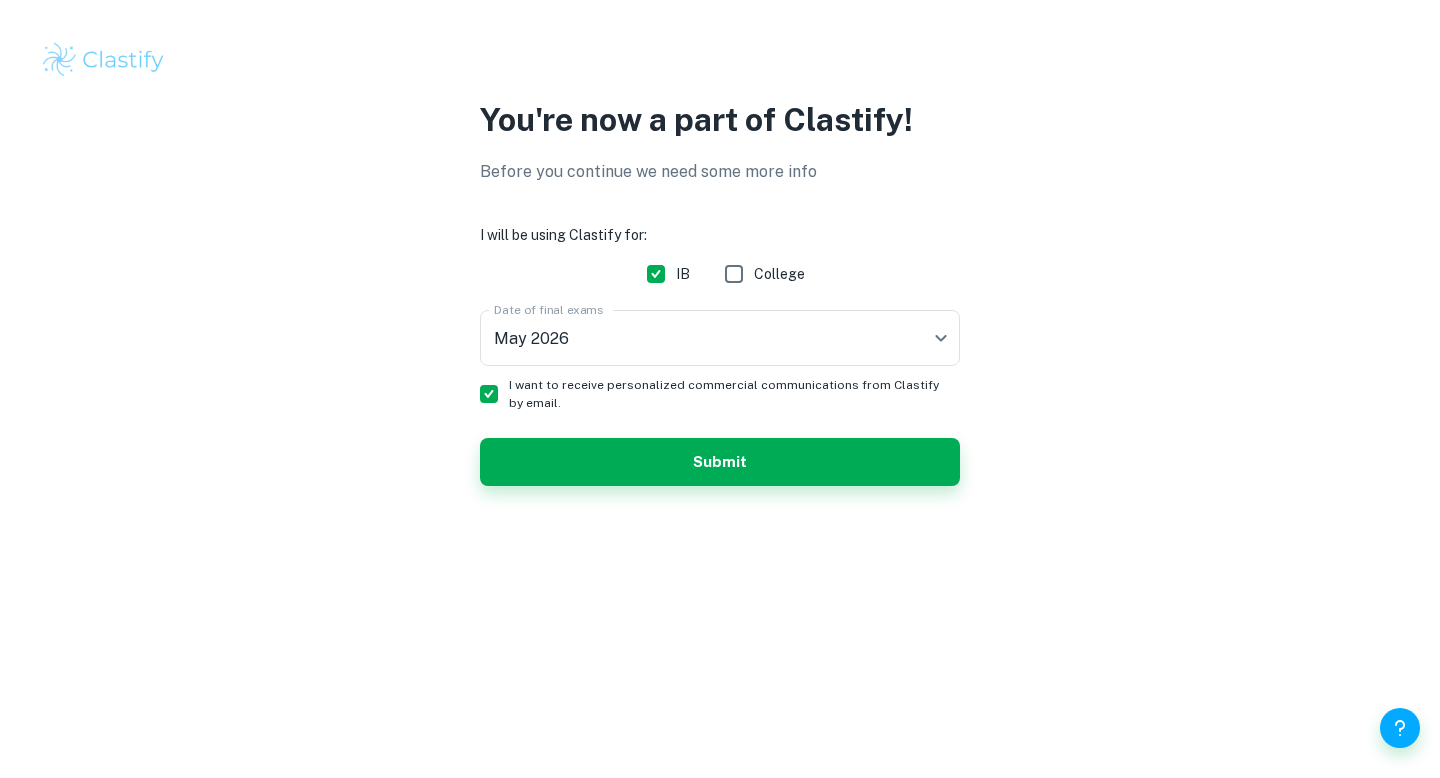 click on "I want to receive personalized commercial communications from Clastify by email." at bounding box center (489, 394) 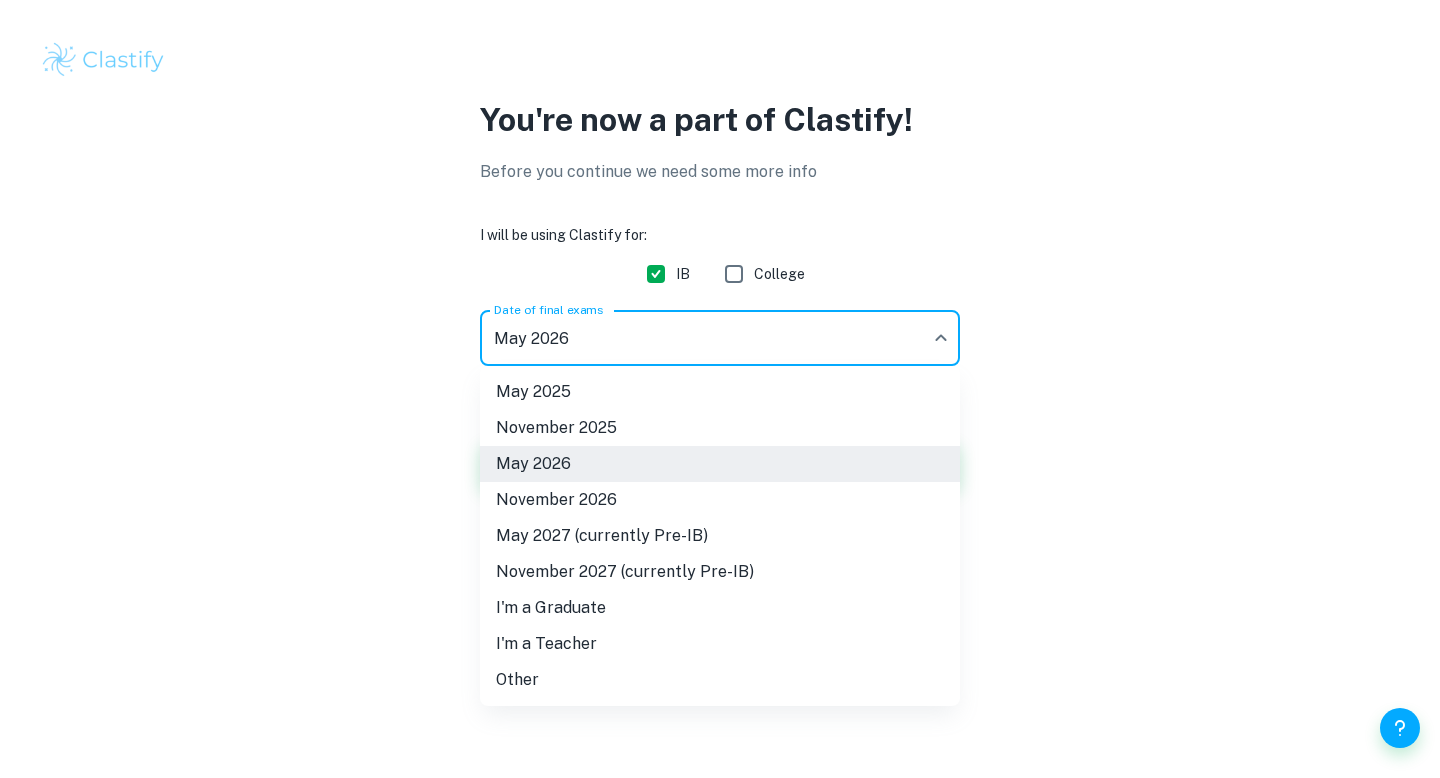 click on "We value your privacy We use cookies to enhance your browsing experience, serve personalised ads or content, and analyse our traffic. By clicking "Accept All", you consent to our use of cookies.   Cookie Policy Customise   Reject All   Accept All   Customise Consent Preferences   We use cookies to help you navigate efficiently and perform certain functions. You will find detailed information about all cookies under each consent category below. The cookies that are categorised as "Necessary" are stored on your browser as they are essential for enabling the basic functionalities of the site. ...  Show more For more information on how Google's third-party cookies operate and handle your data, see:   Google Privacy Policy Necessary Always Active Necessary cookies are required to enable the basic features of this site, such as providing secure log-in or adjusting your consent preferences. These cookies do not store any personally identifiable data. Functional Analytics Performance Advertisement Uncategorised" at bounding box center [720, 389] 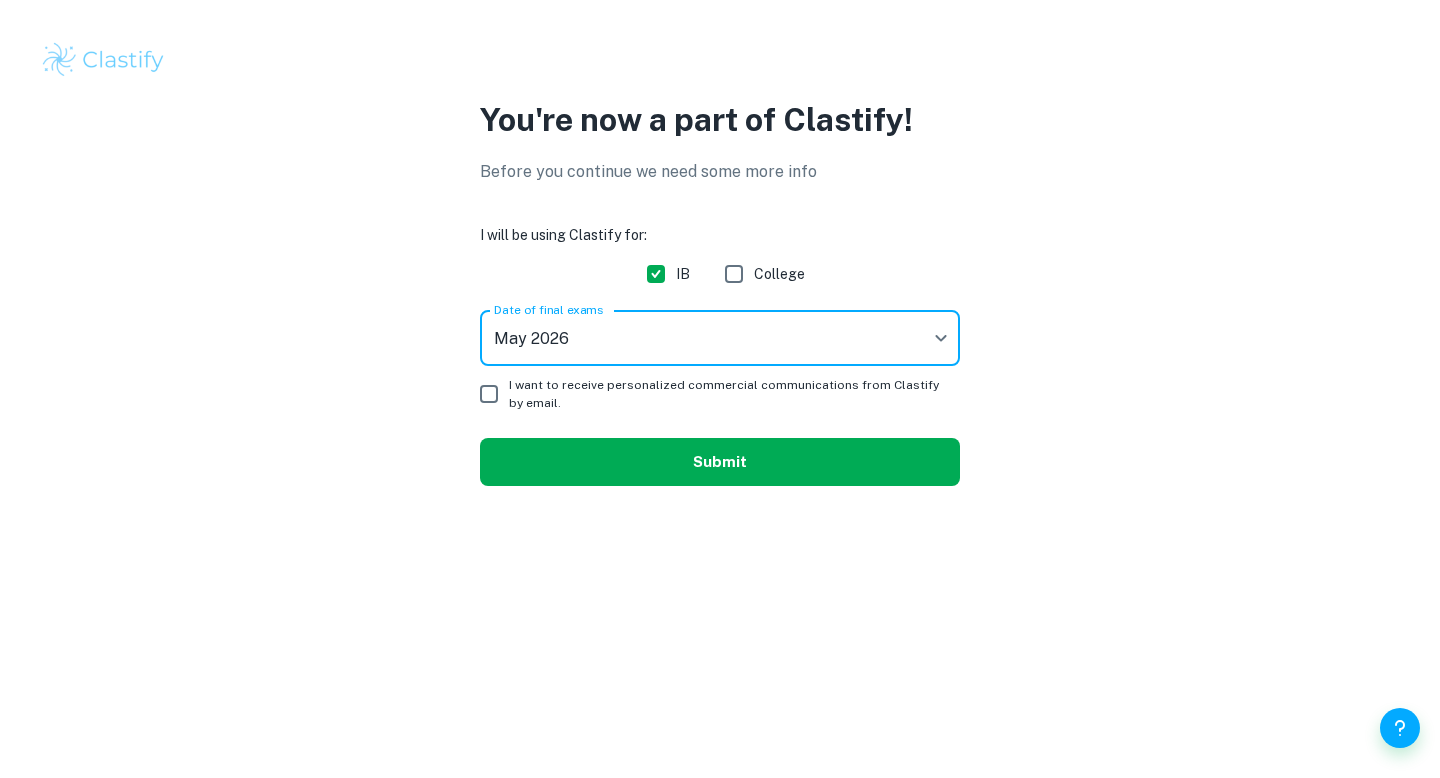 click on "Submit" at bounding box center (720, 462) 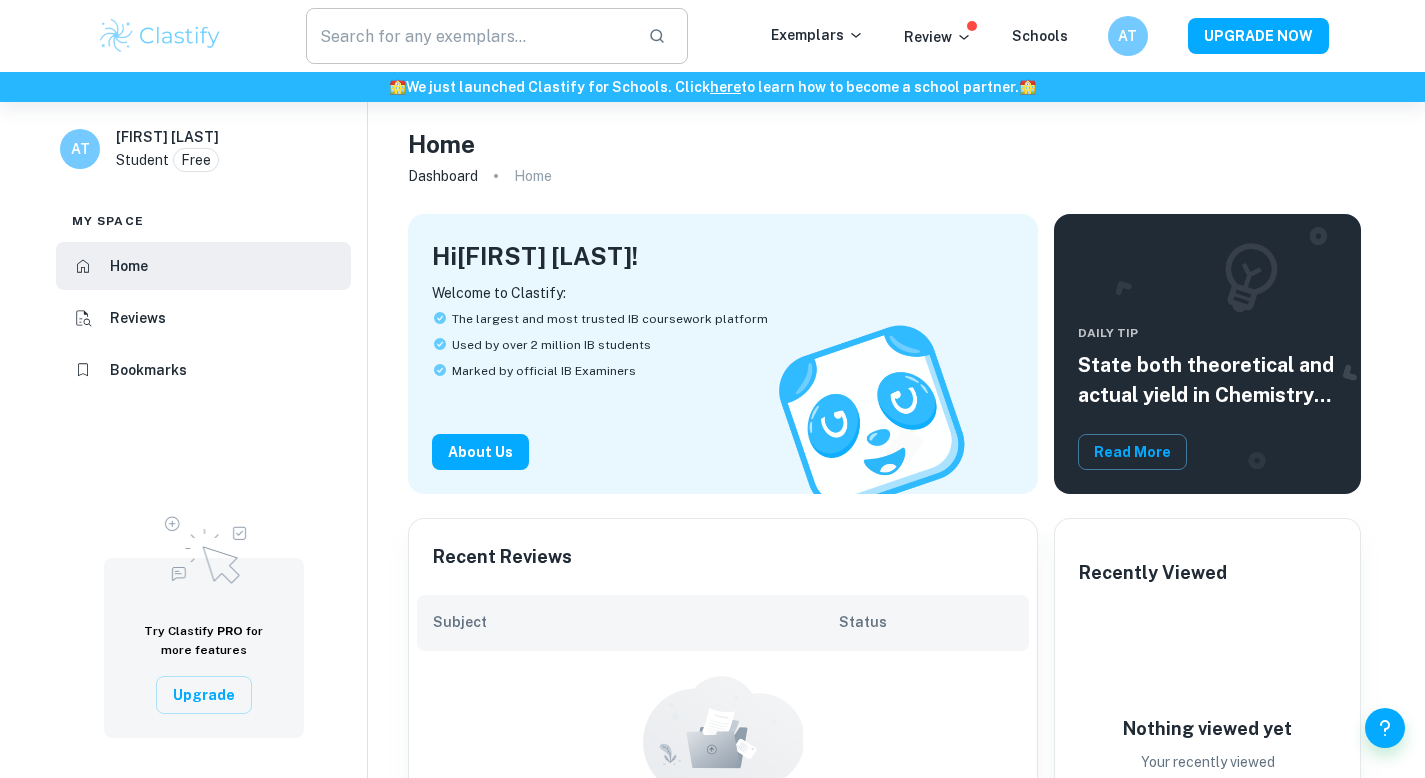 click at bounding box center [469, 36] 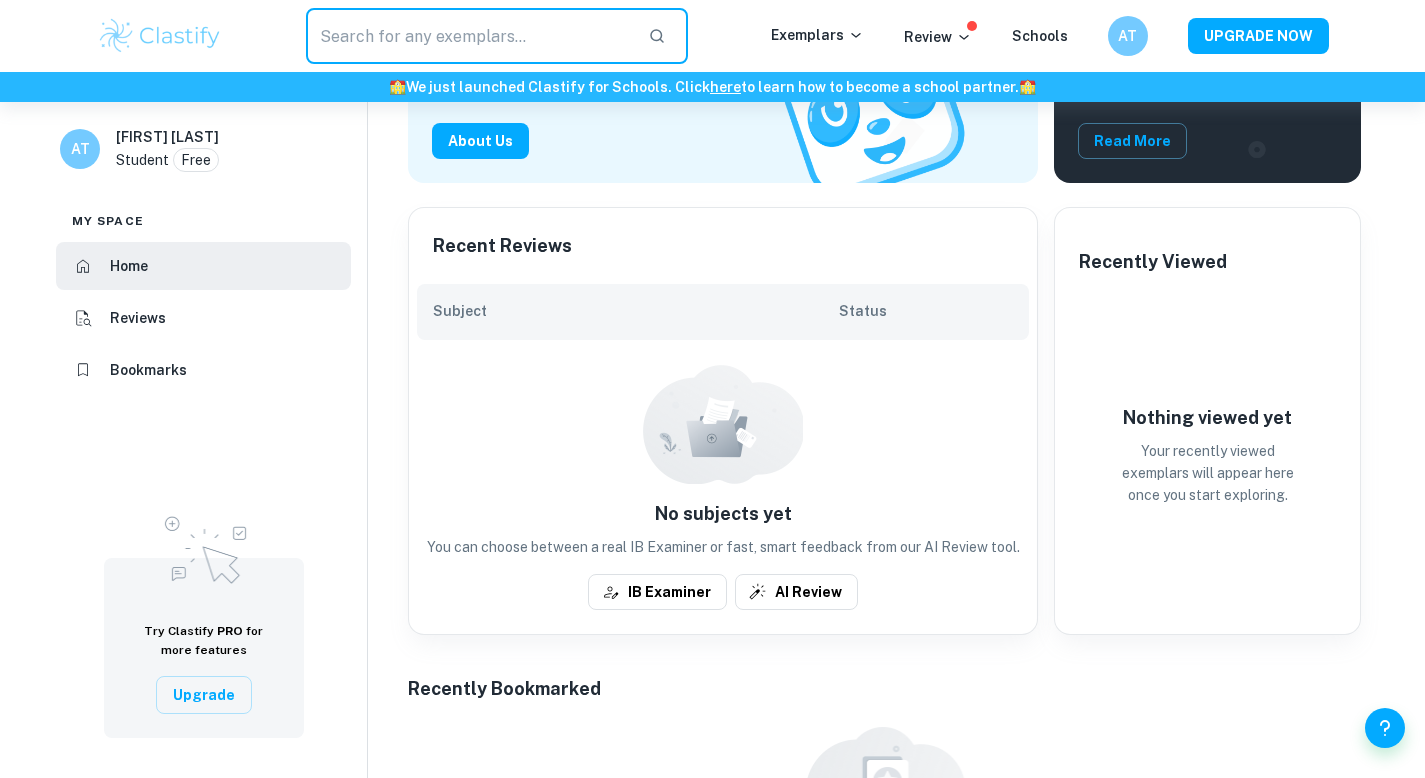 scroll, scrollTop: 0, scrollLeft: 0, axis: both 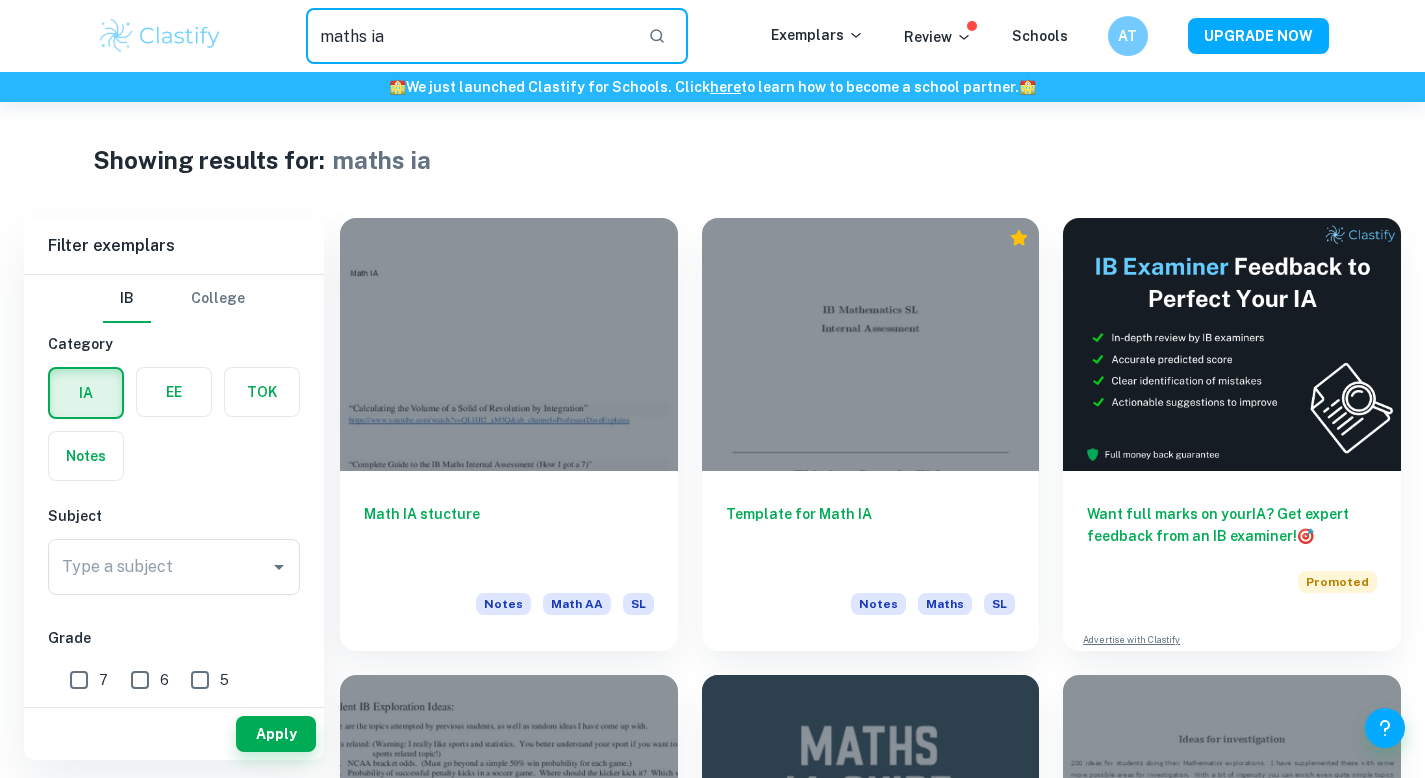 click on "maths ia" at bounding box center (469, 36) 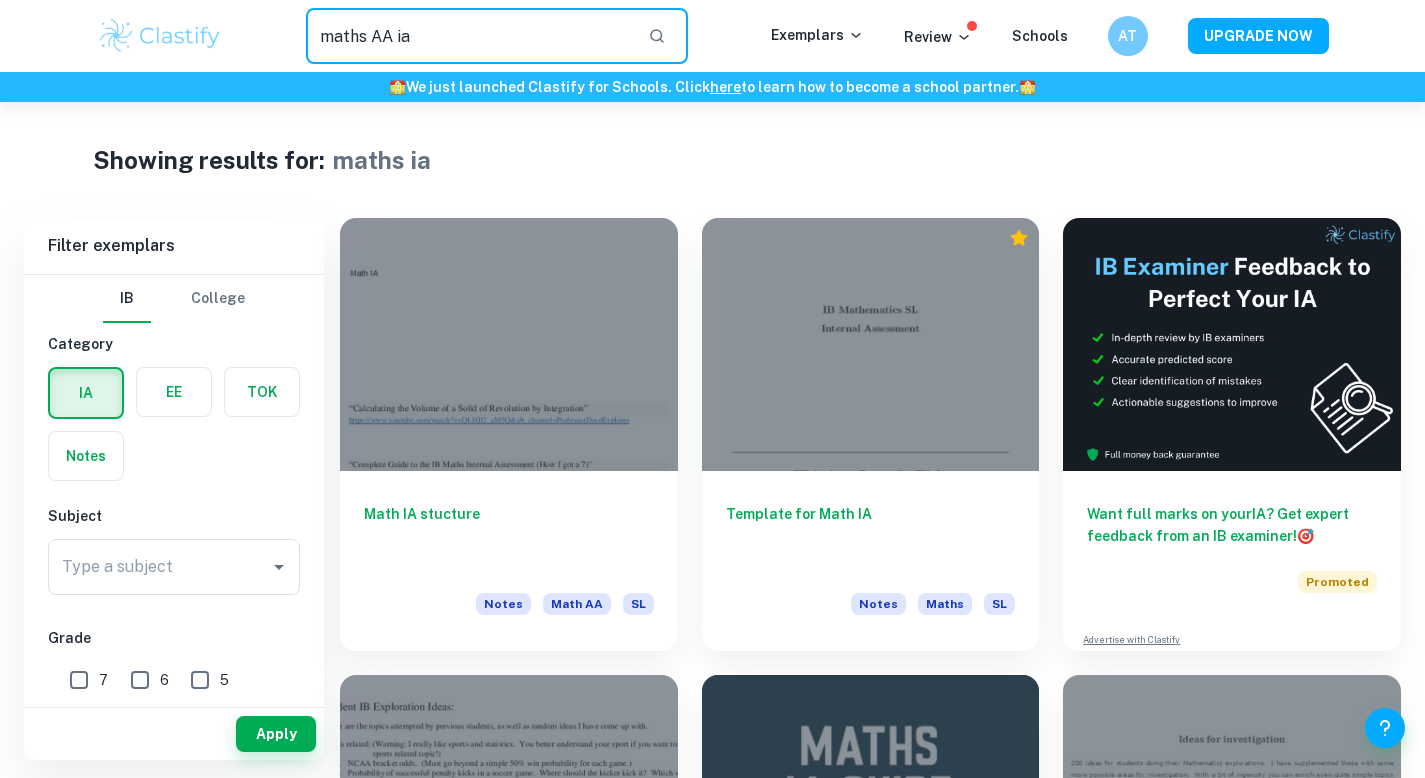 type on "maths AA ia" 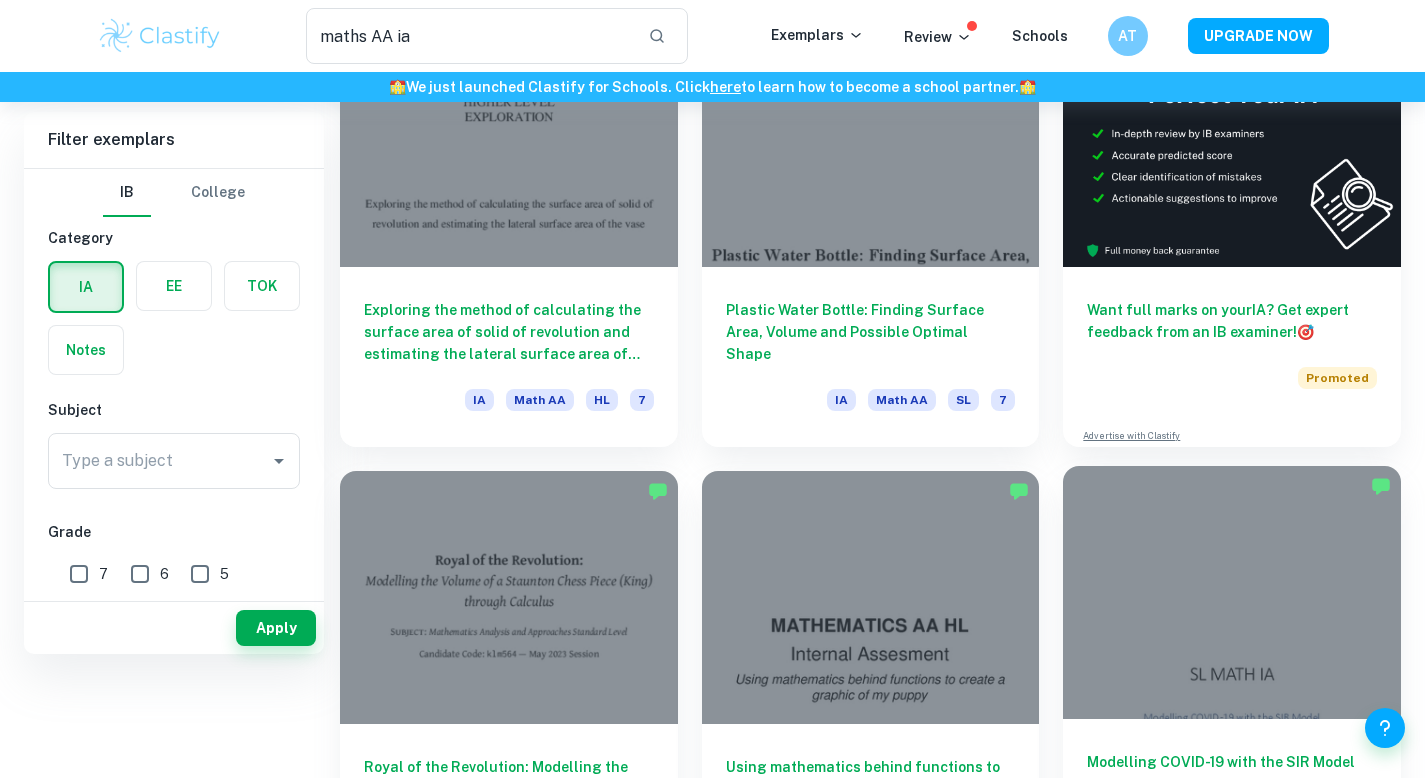 scroll, scrollTop: 0, scrollLeft: 0, axis: both 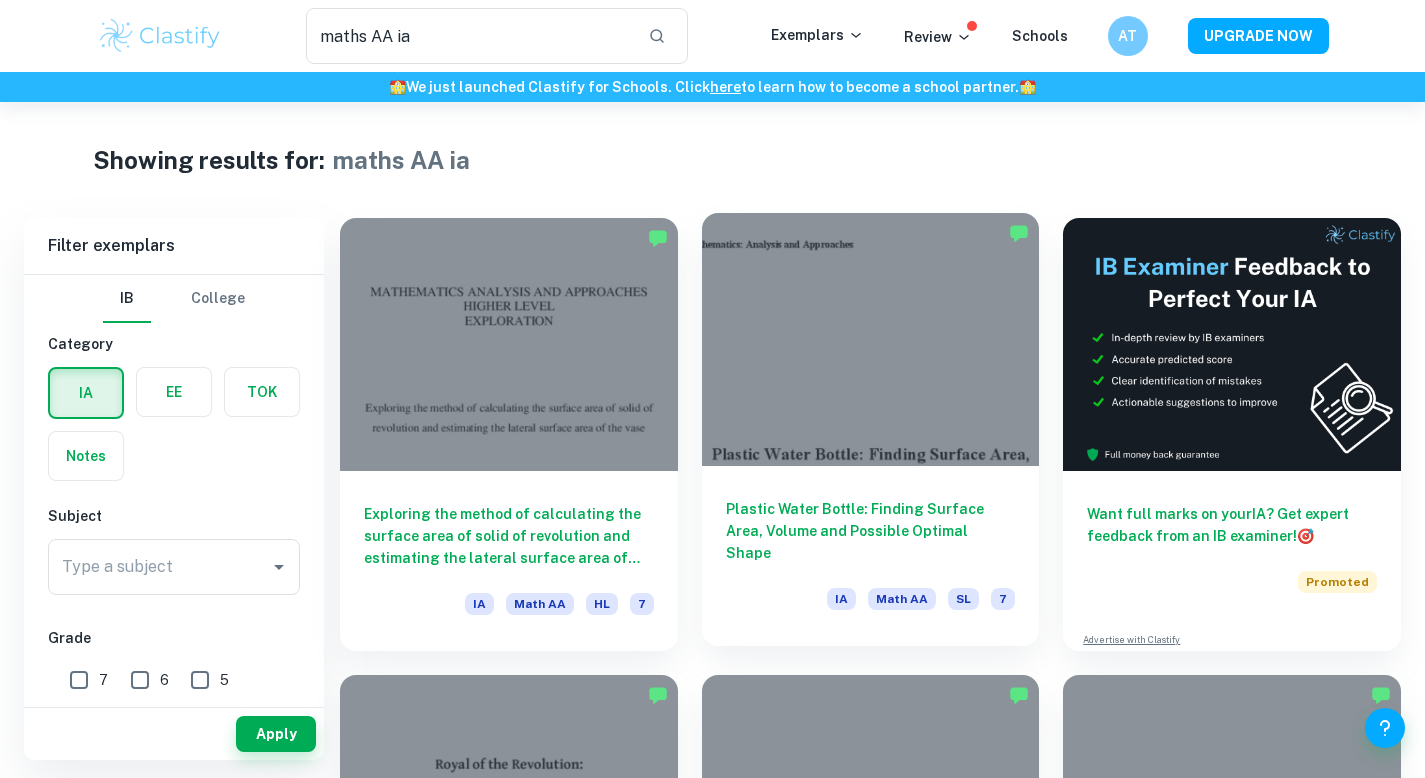 click at bounding box center [871, 339] 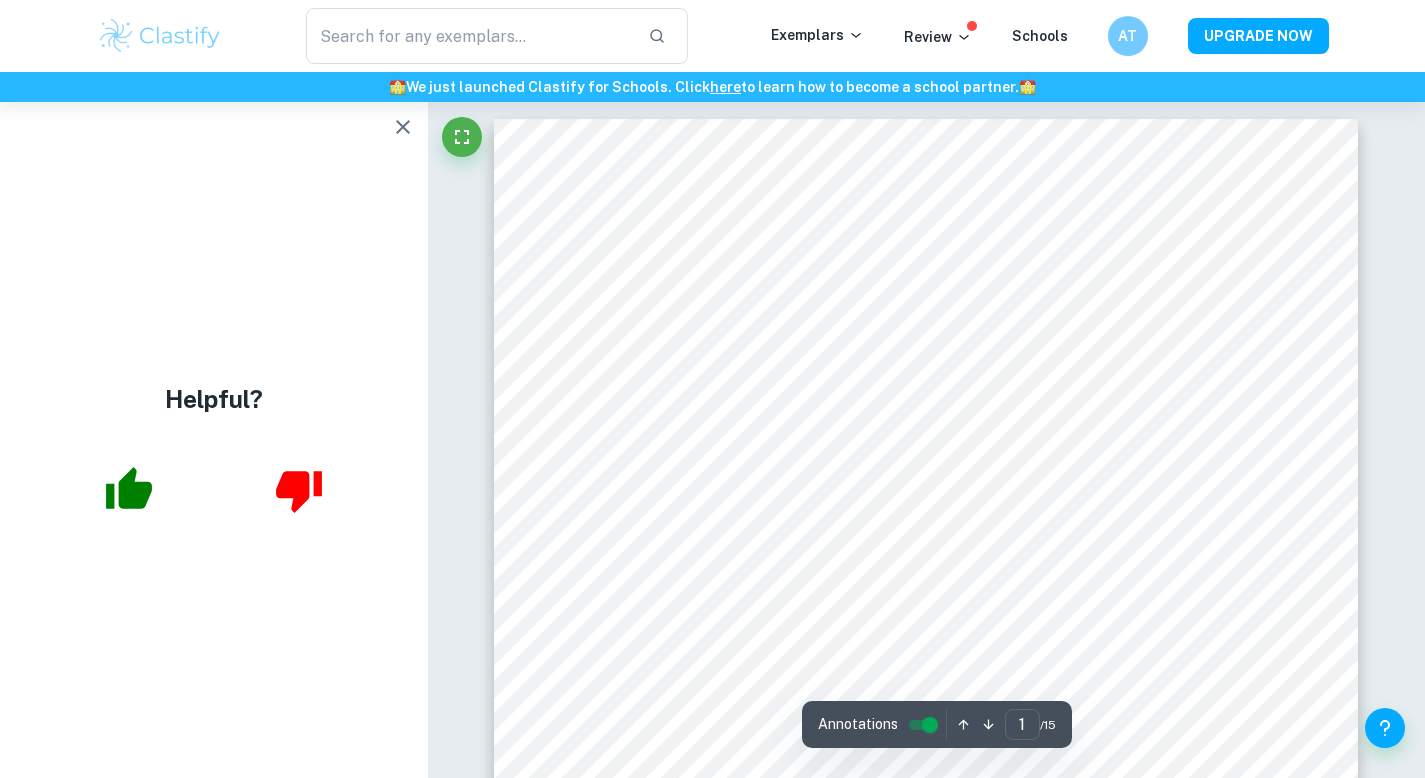 scroll, scrollTop: 0, scrollLeft: 0, axis: both 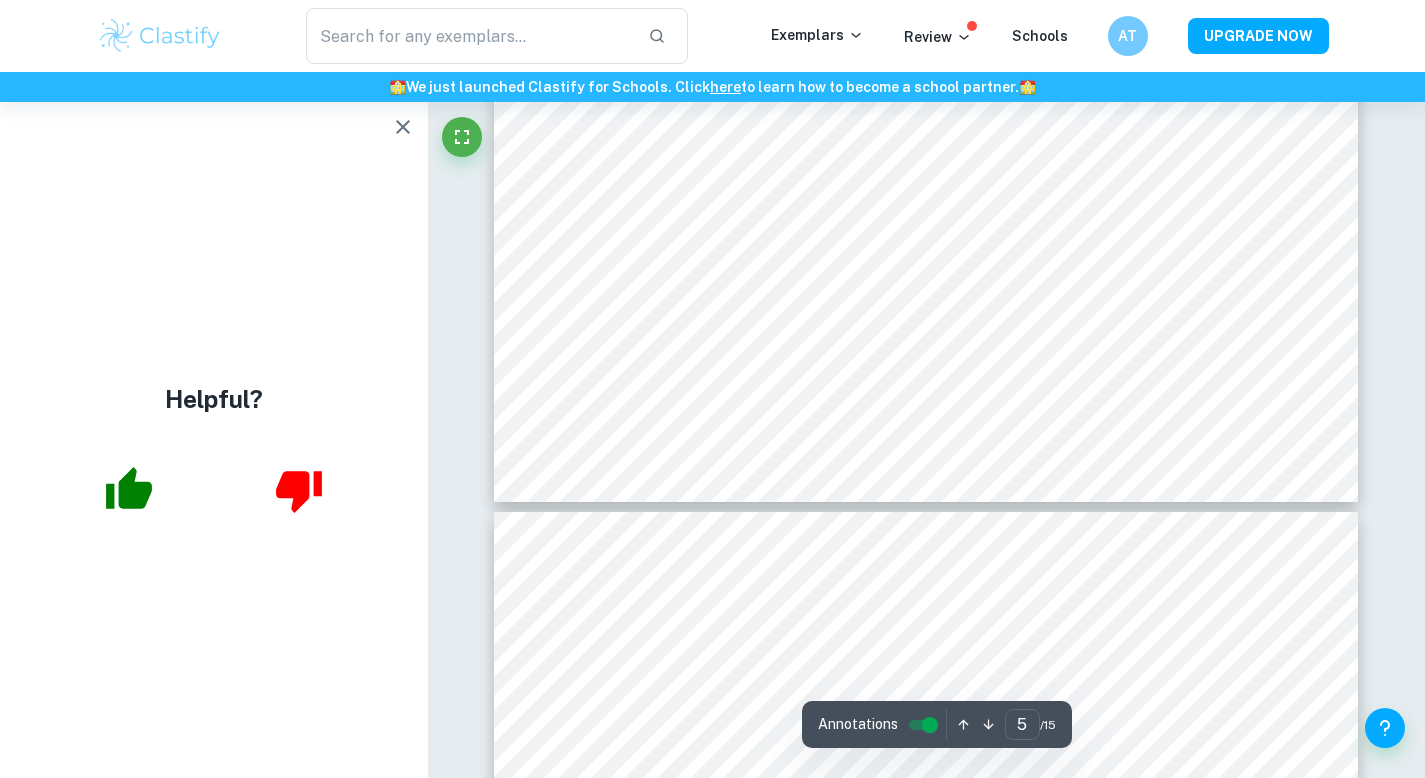 type on "6" 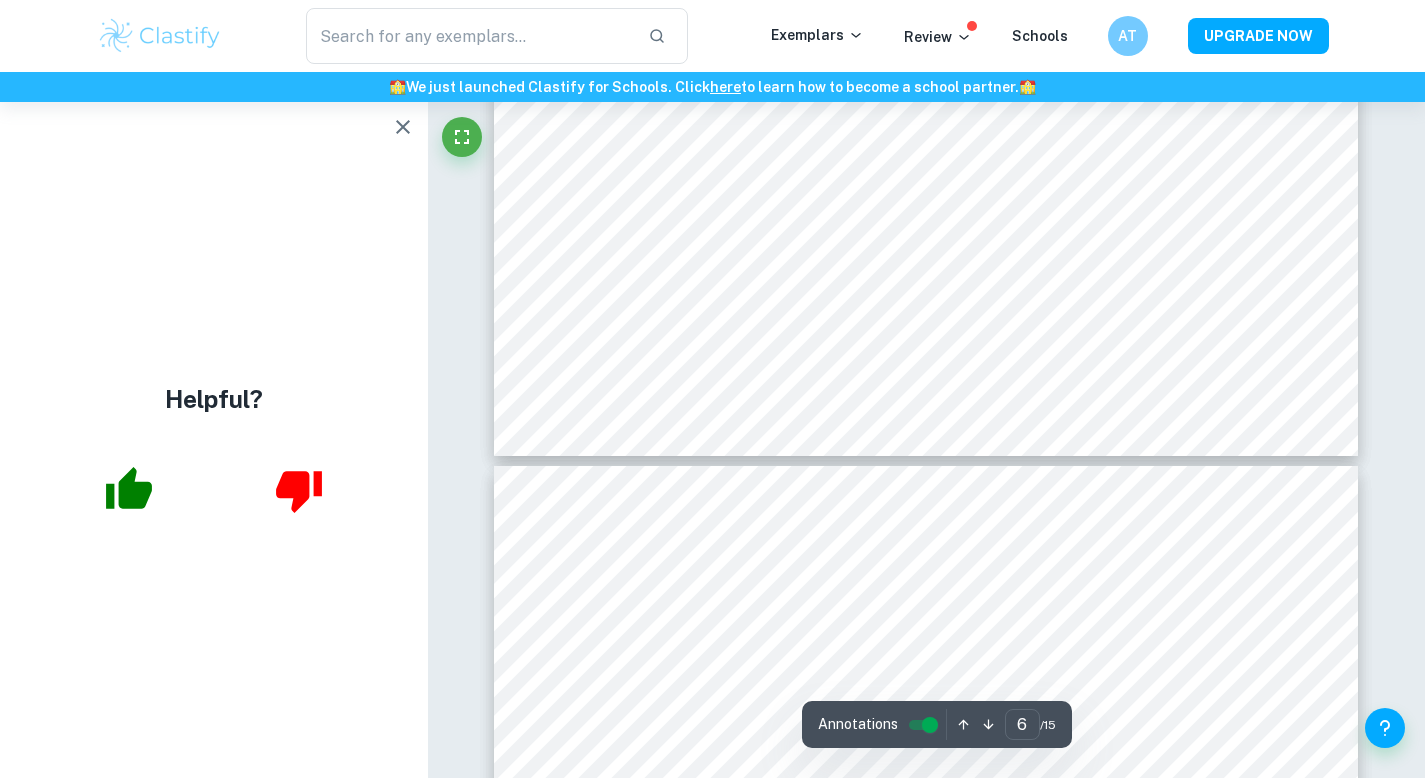 scroll, scrollTop: 7328, scrollLeft: 0, axis: vertical 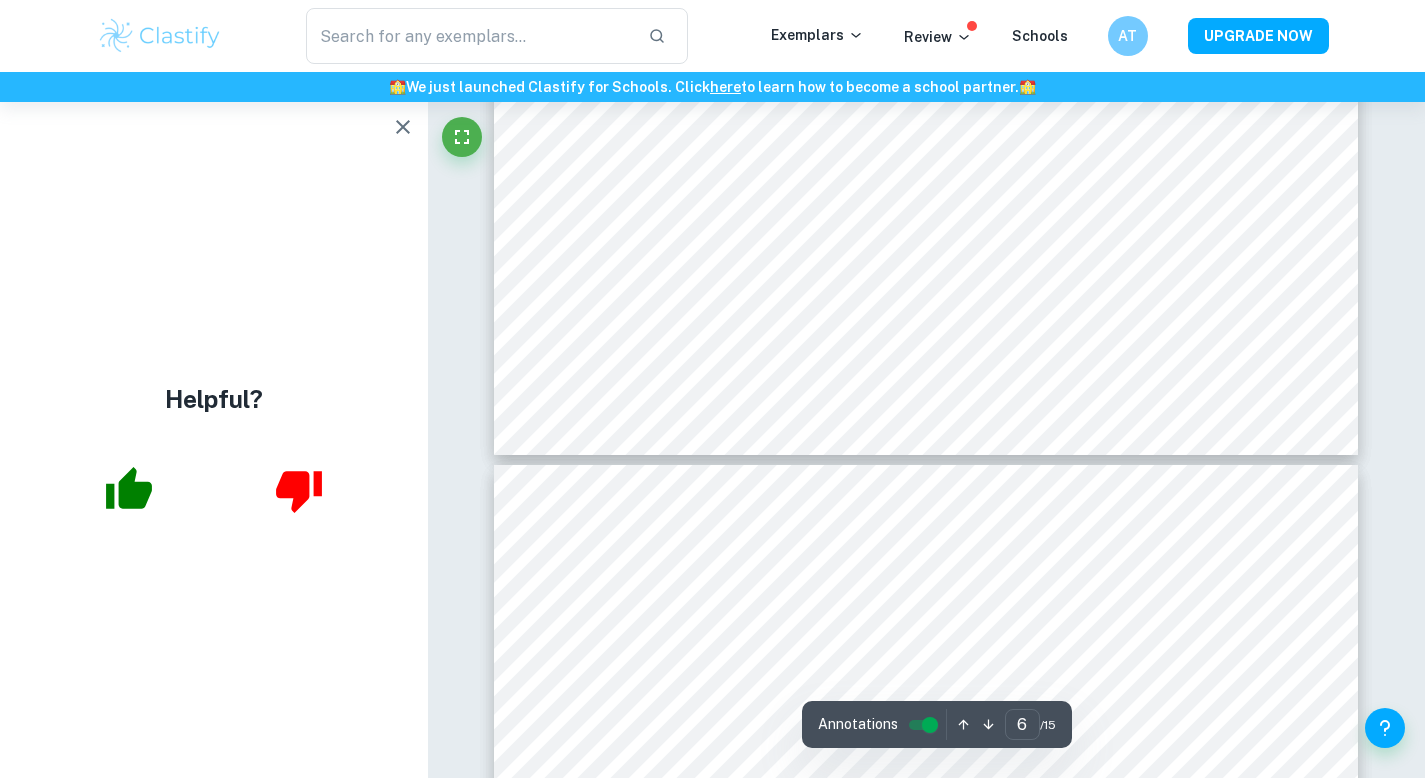 type on "maths AA ia" 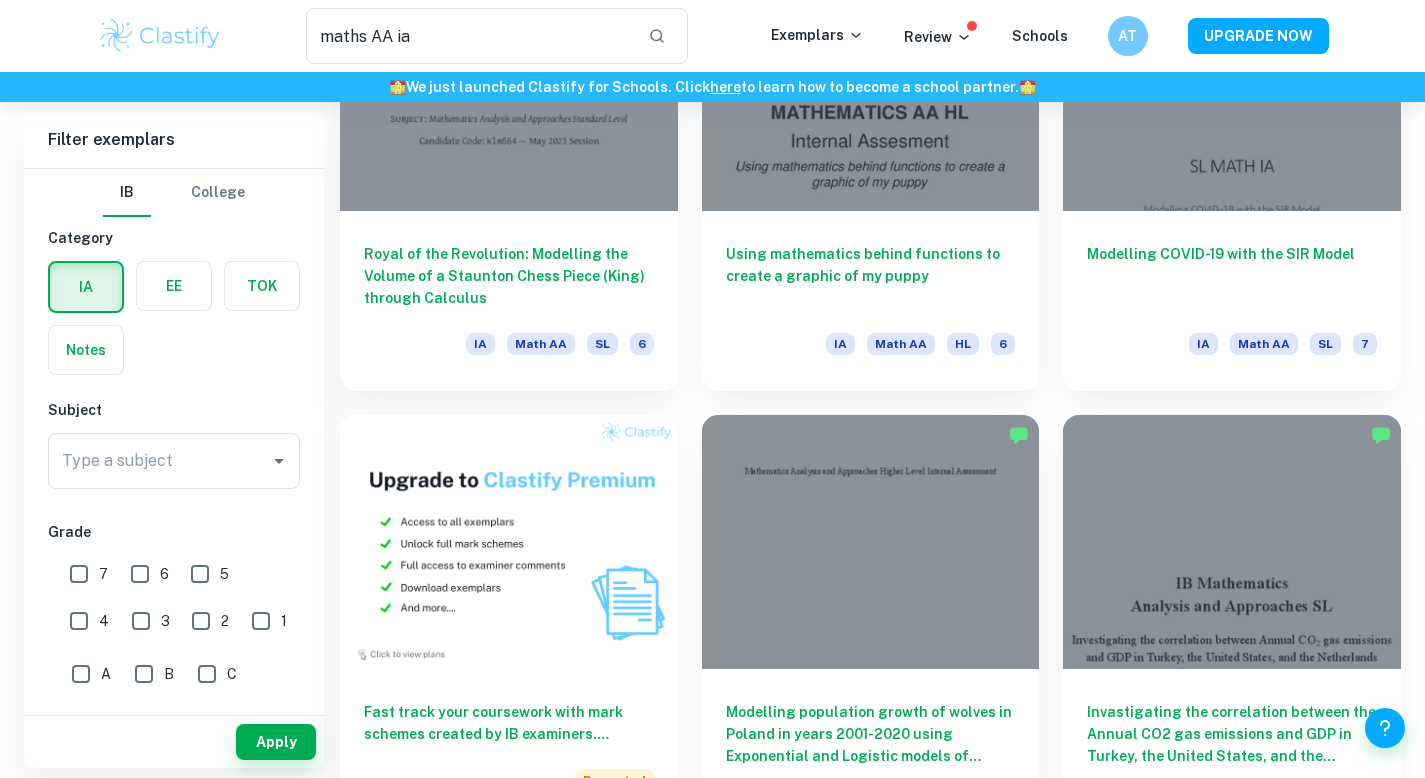scroll, scrollTop: 719, scrollLeft: 0, axis: vertical 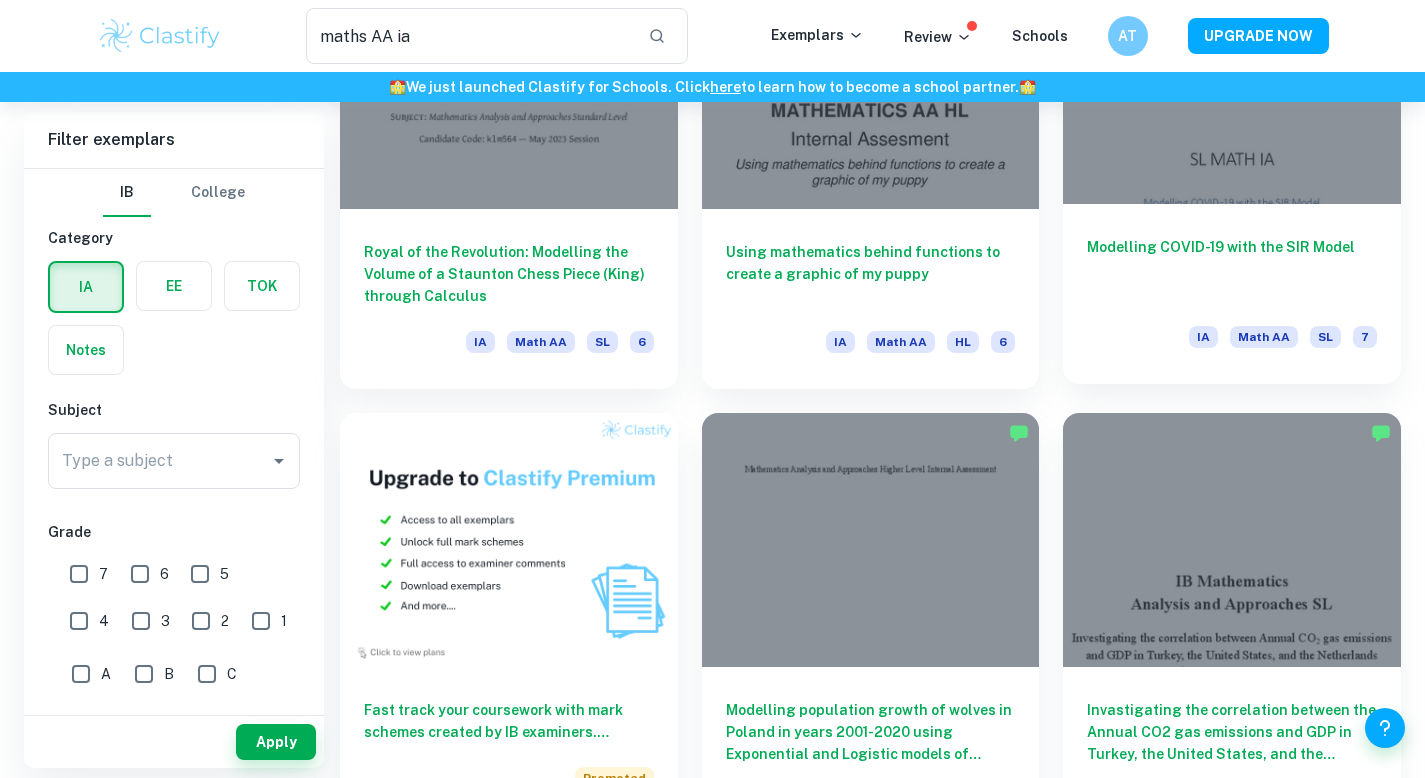 click at bounding box center (1232, 77) 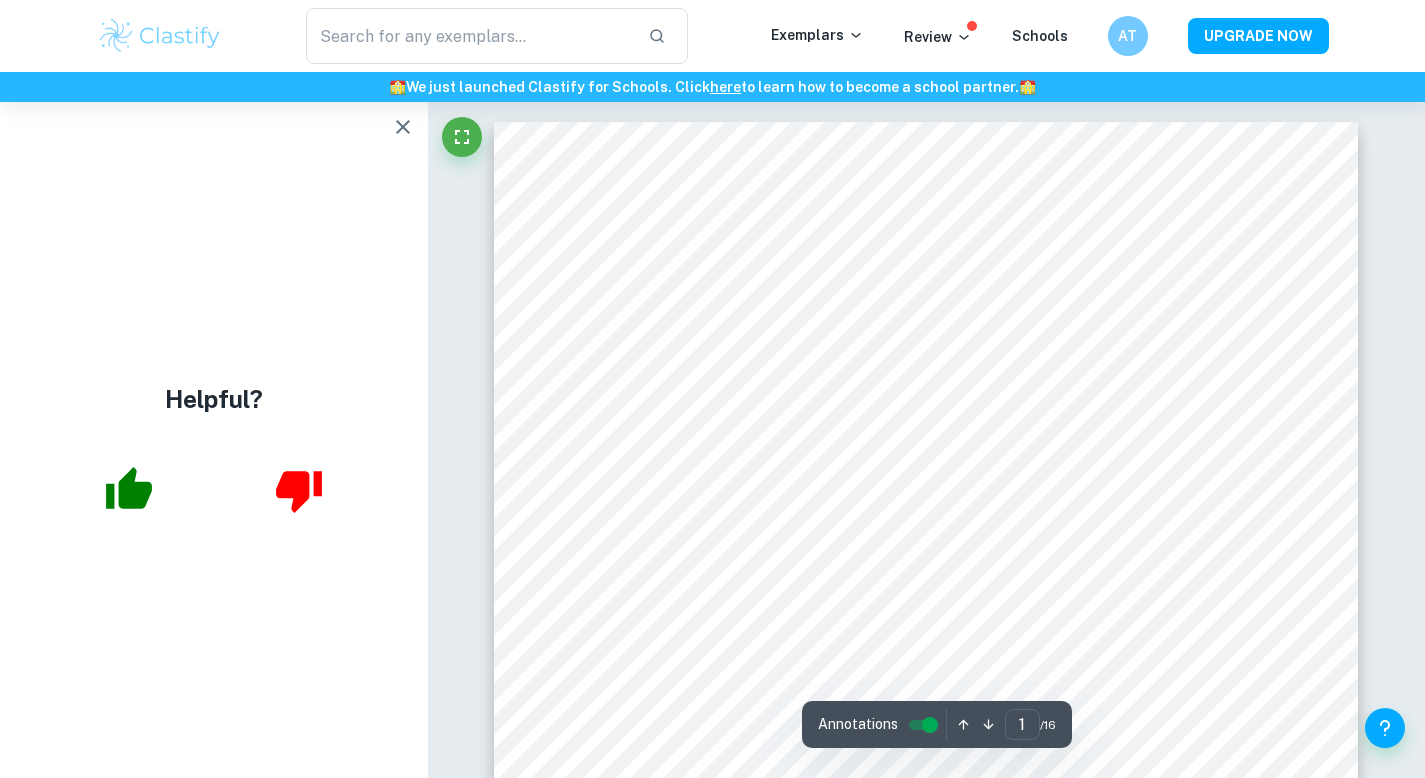 scroll, scrollTop: 0, scrollLeft: 0, axis: both 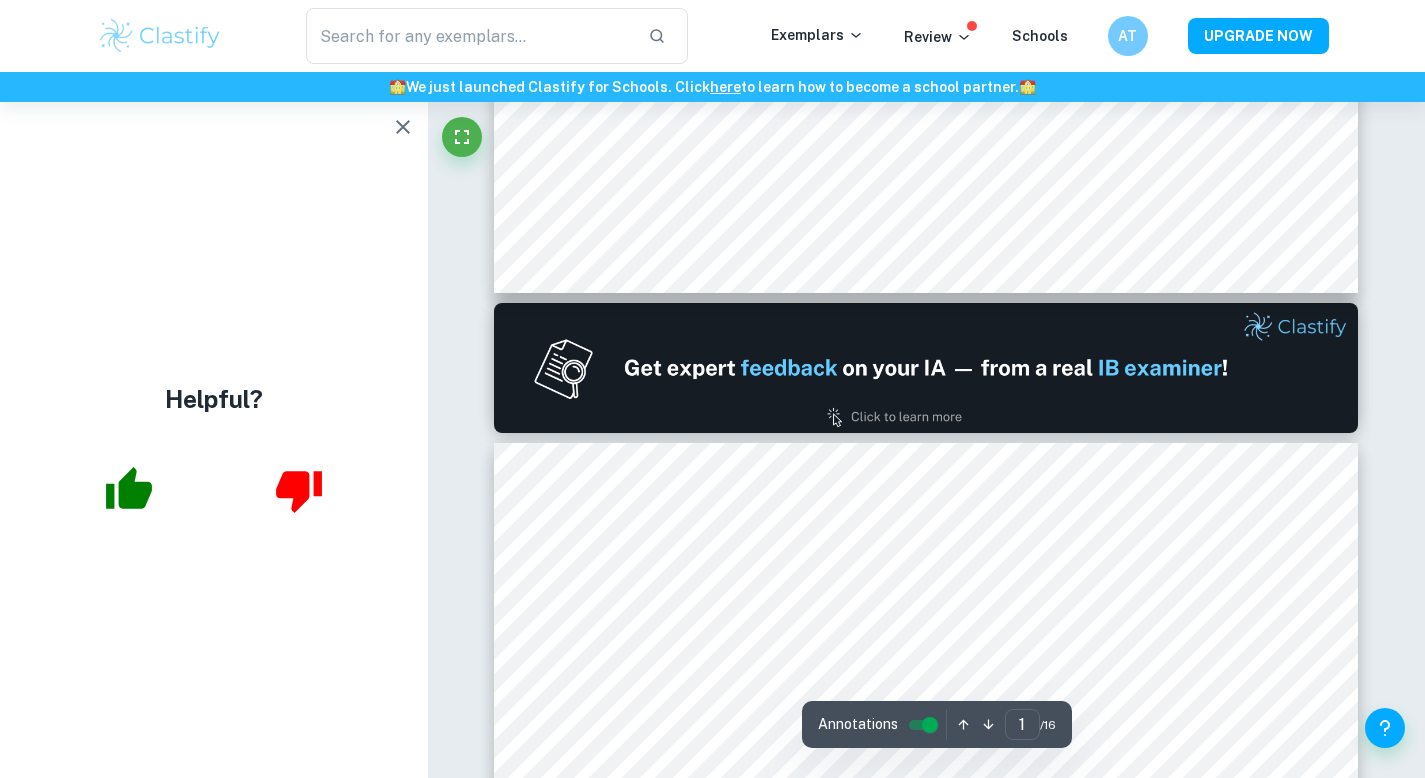 type on "2" 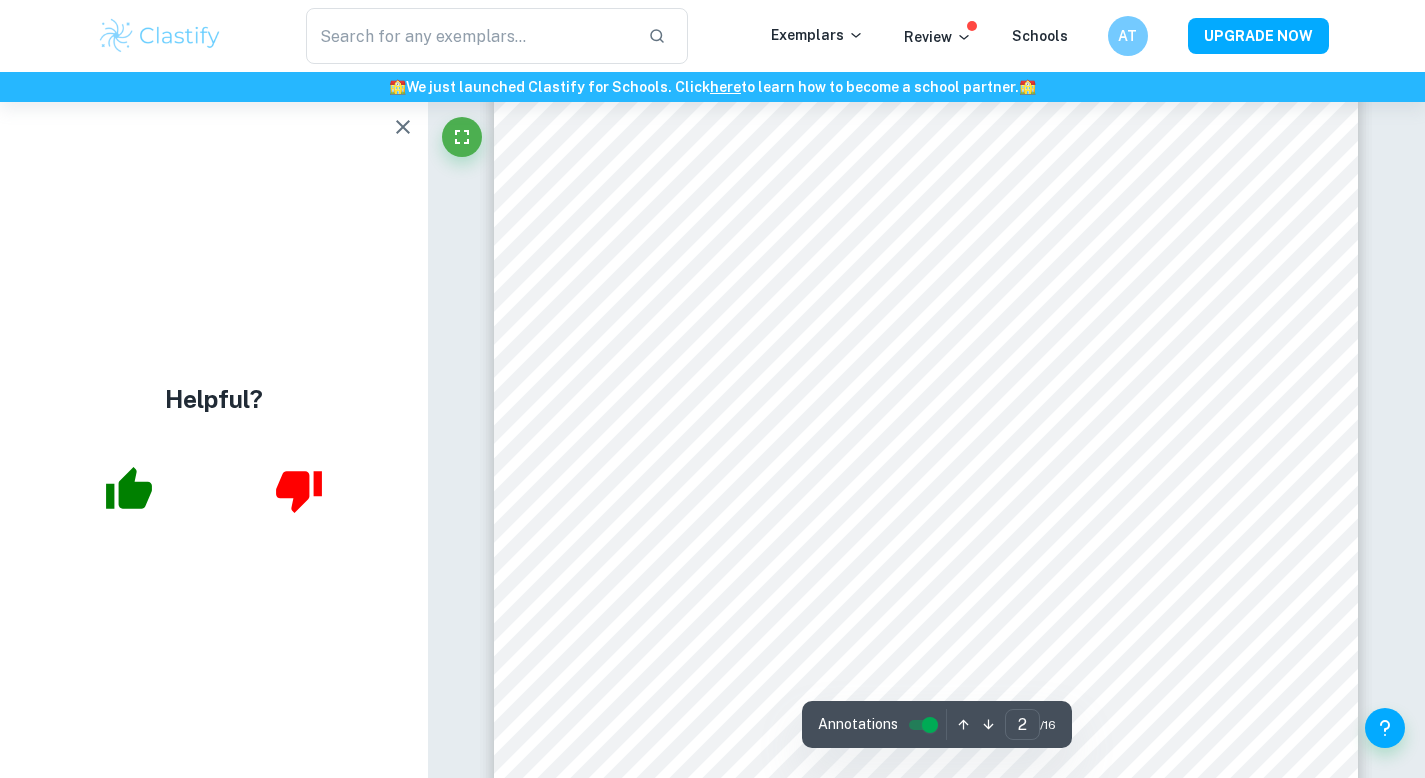 scroll, scrollTop: 1504, scrollLeft: 0, axis: vertical 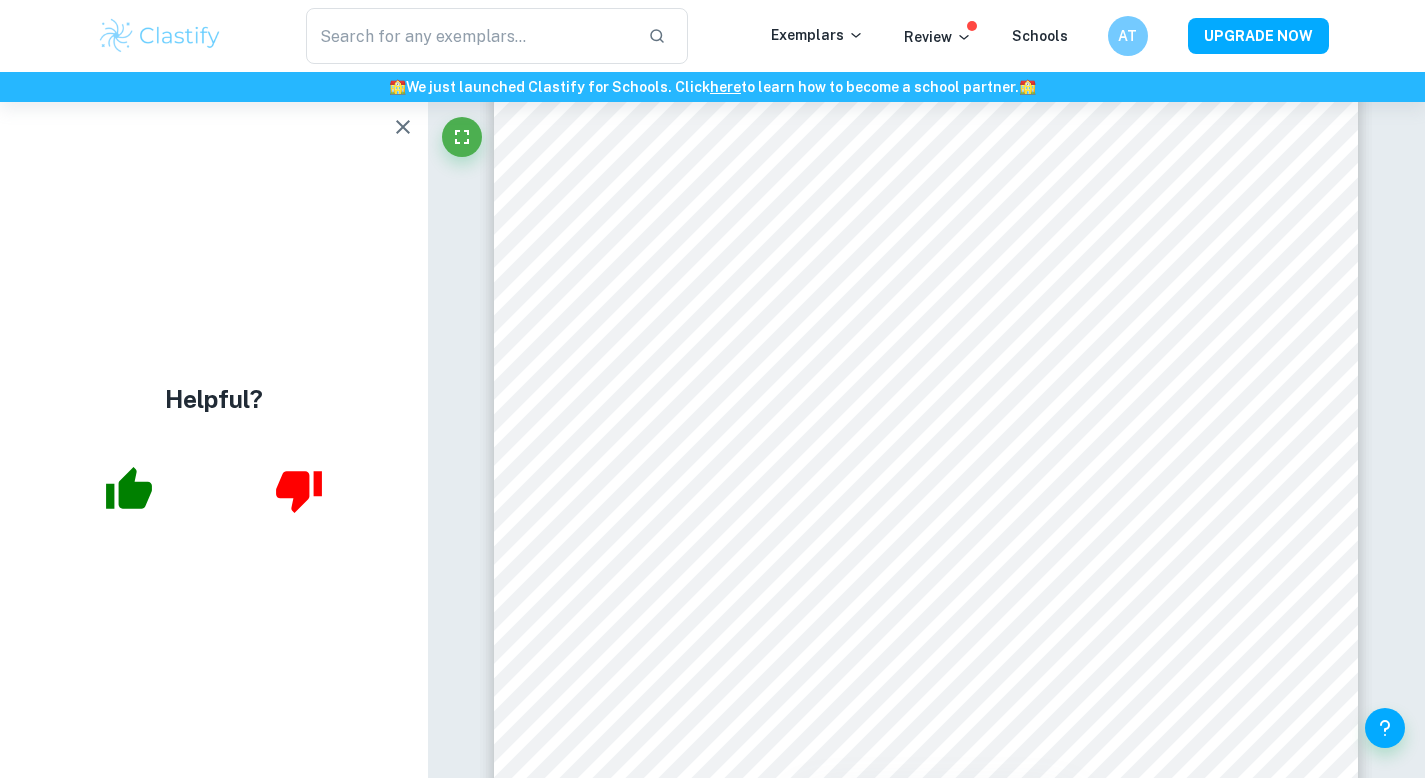 type on "maths AA ia" 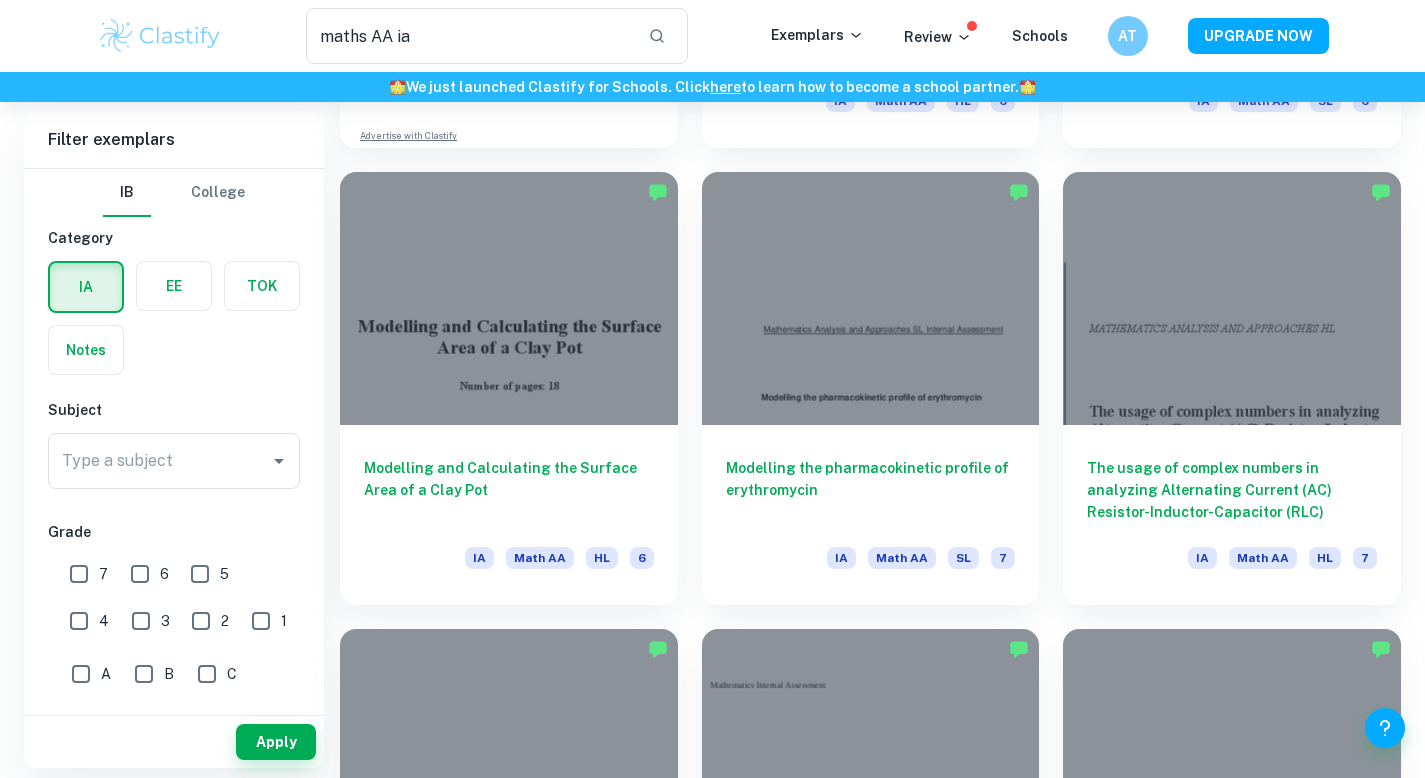 scroll, scrollTop: 1427, scrollLeft: 0, axis: vertical 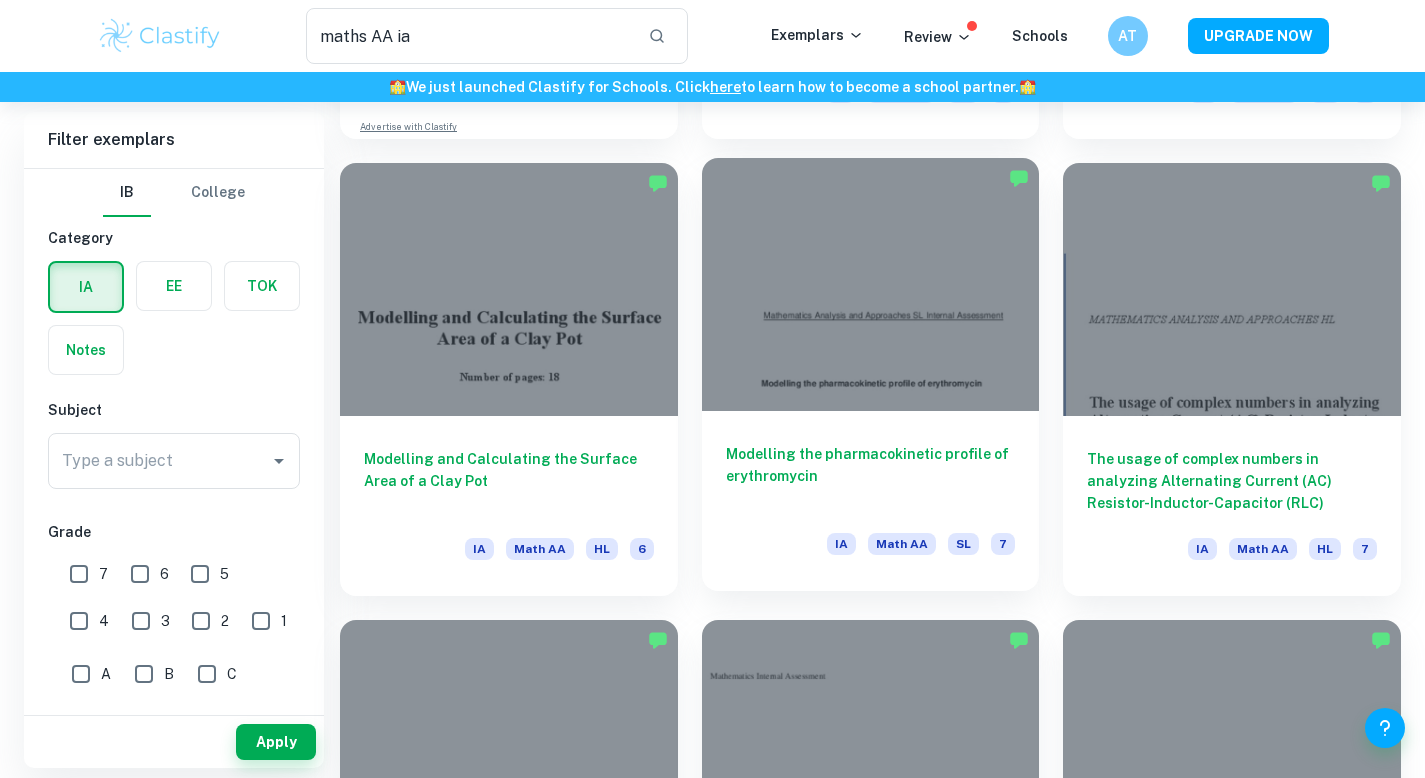click at bounding box center (871, 284) 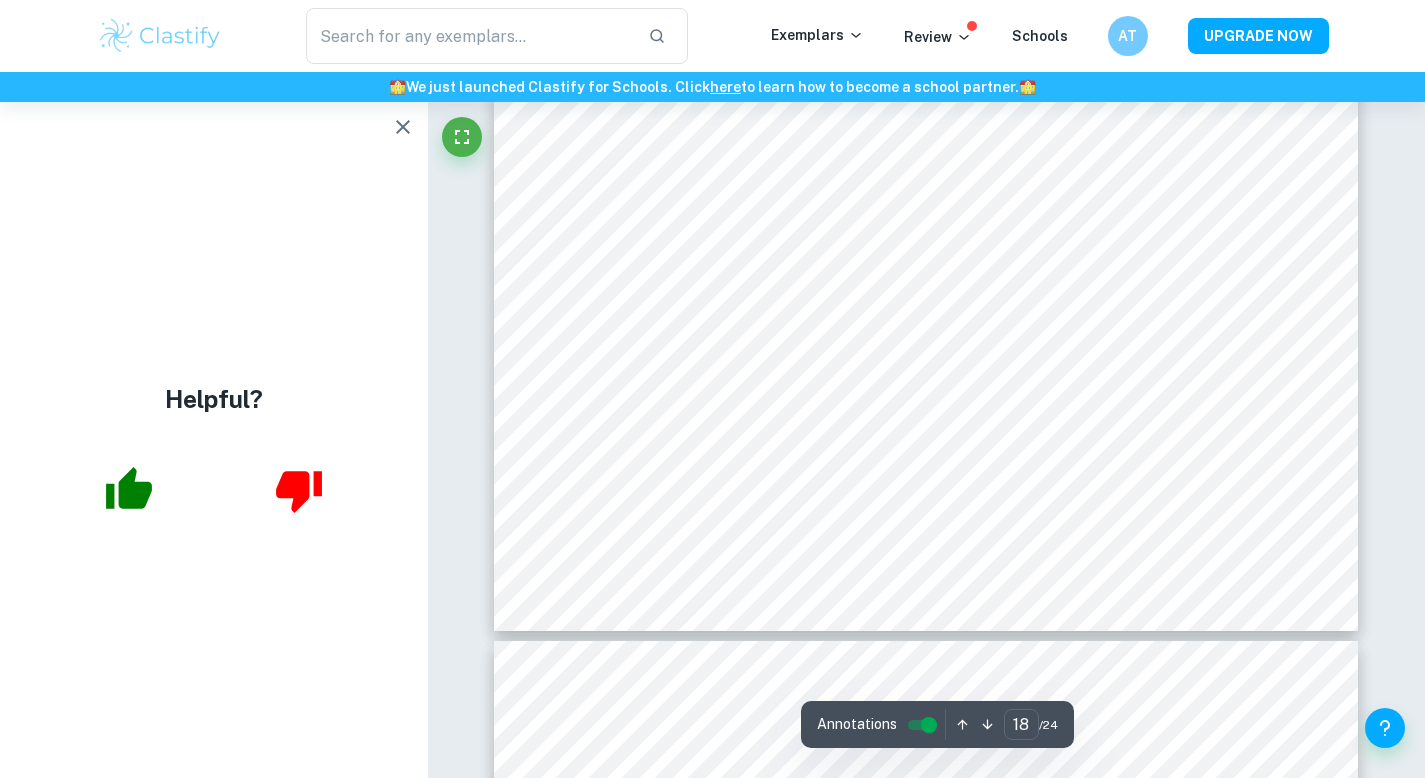 scroll, scrollTop: 22252, scrollLeft: 0, axis: vertical 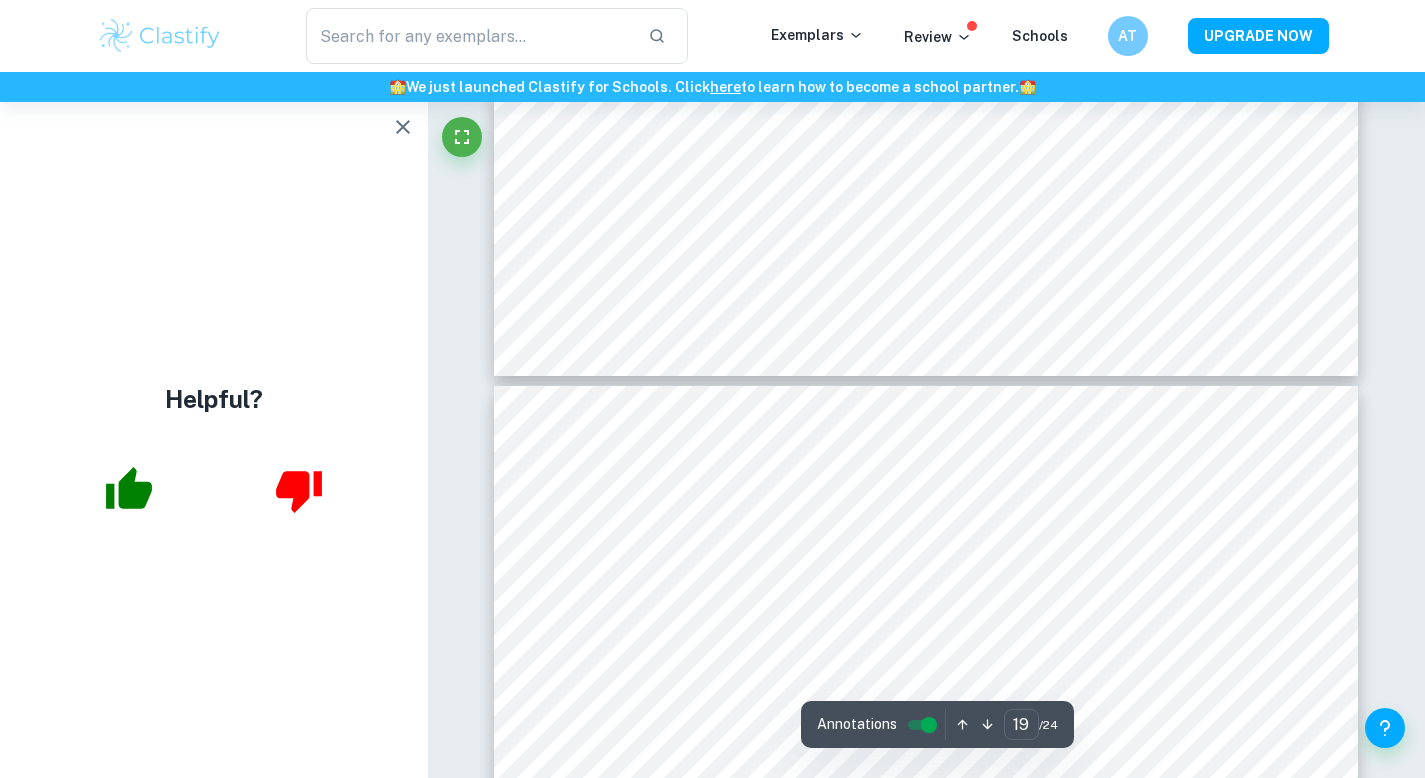 type on "18" 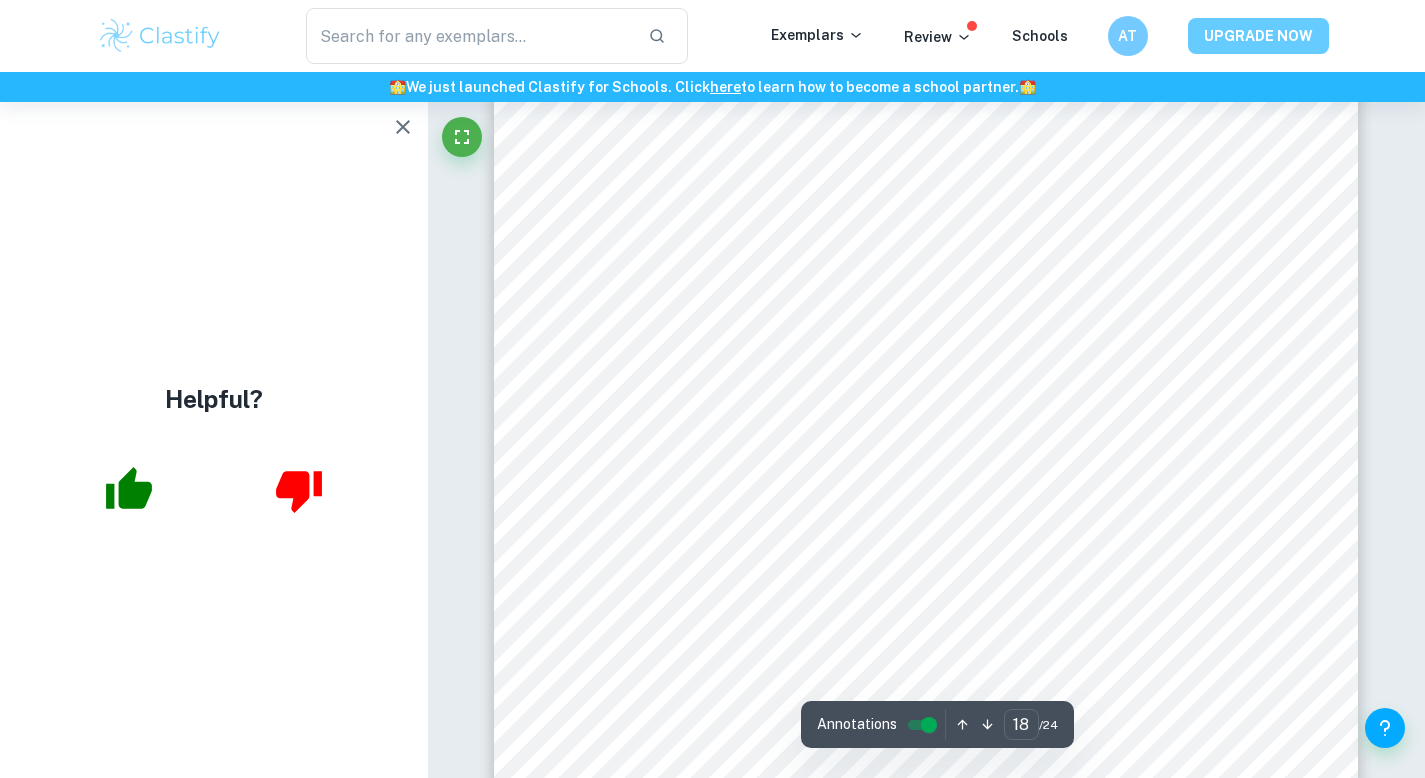 scroll, scrollTop: 21783, scrollLeft: 0, axis: vertical 